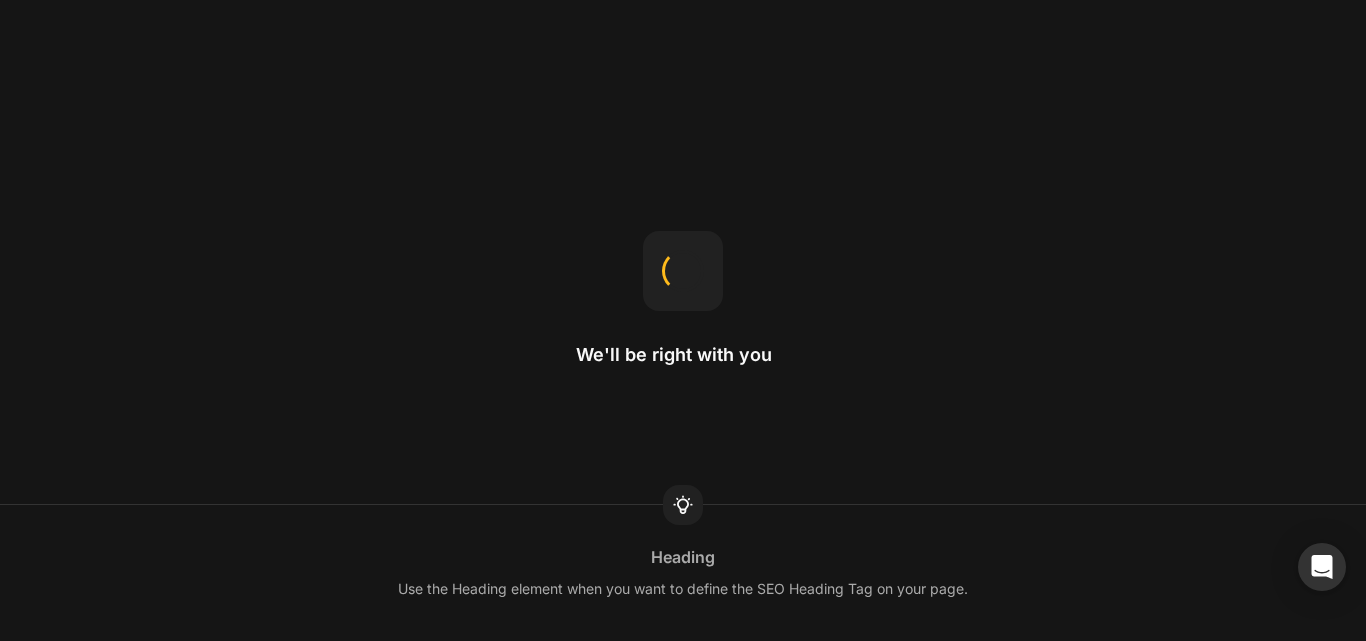 scroll, scrollTop: 0, scrollLeft: 0, axis: both 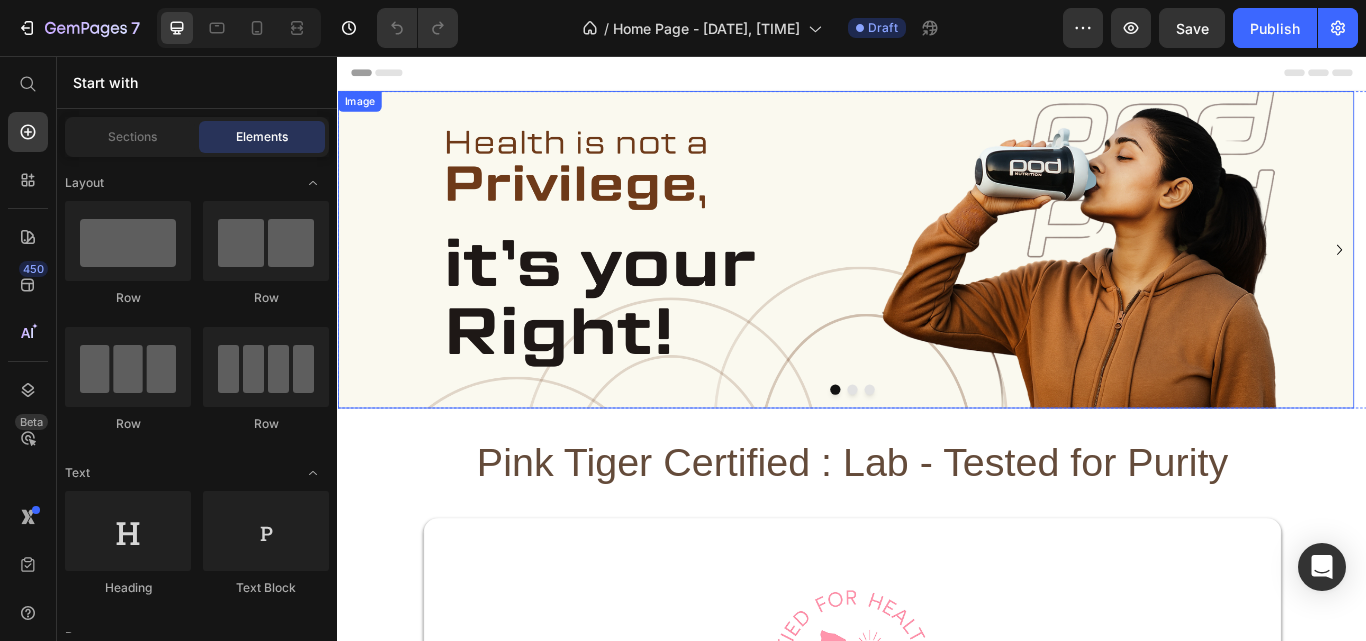 click on "Image" at bounding box center [929, 282] 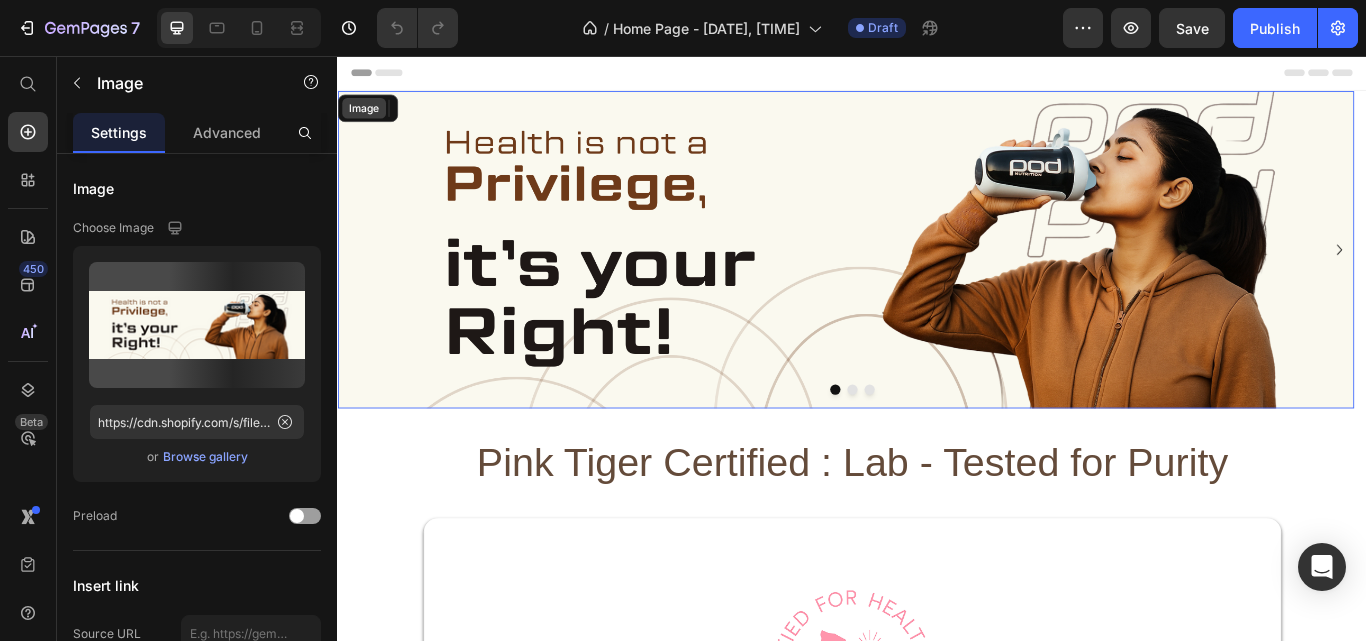 click on "Image" at bounding box center (367, 117) 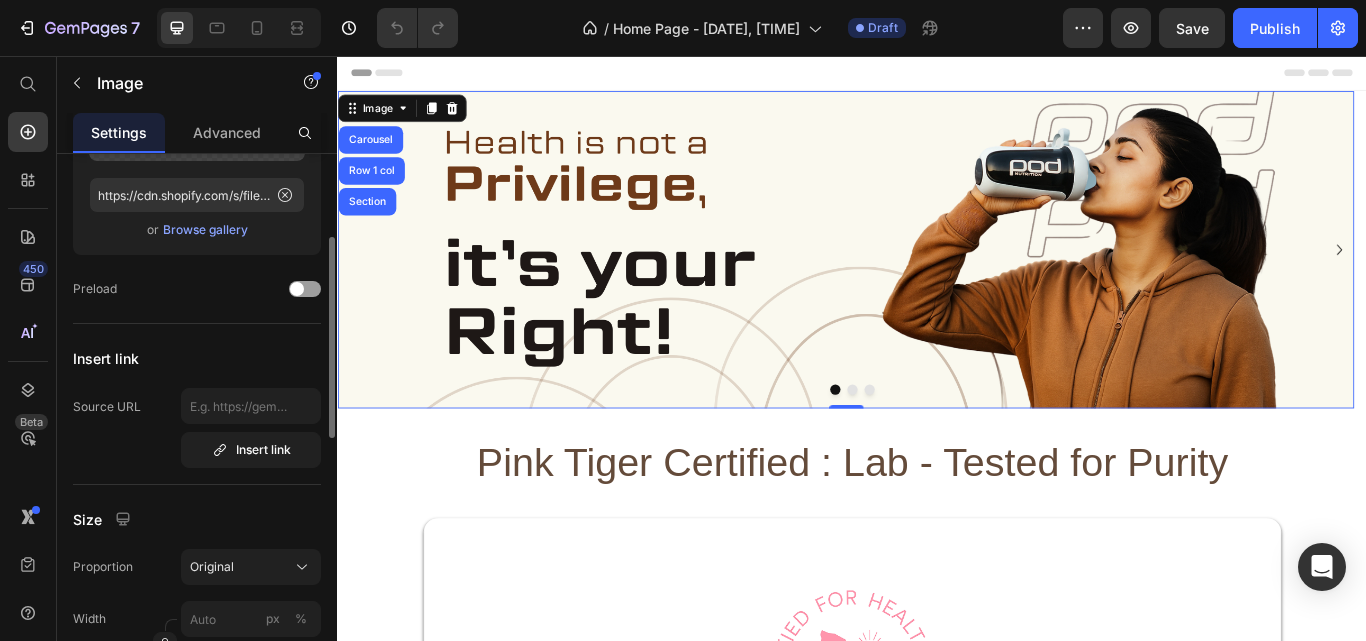 scroll, scrollTop: 427, scrollLeft: 0, axis: vertical 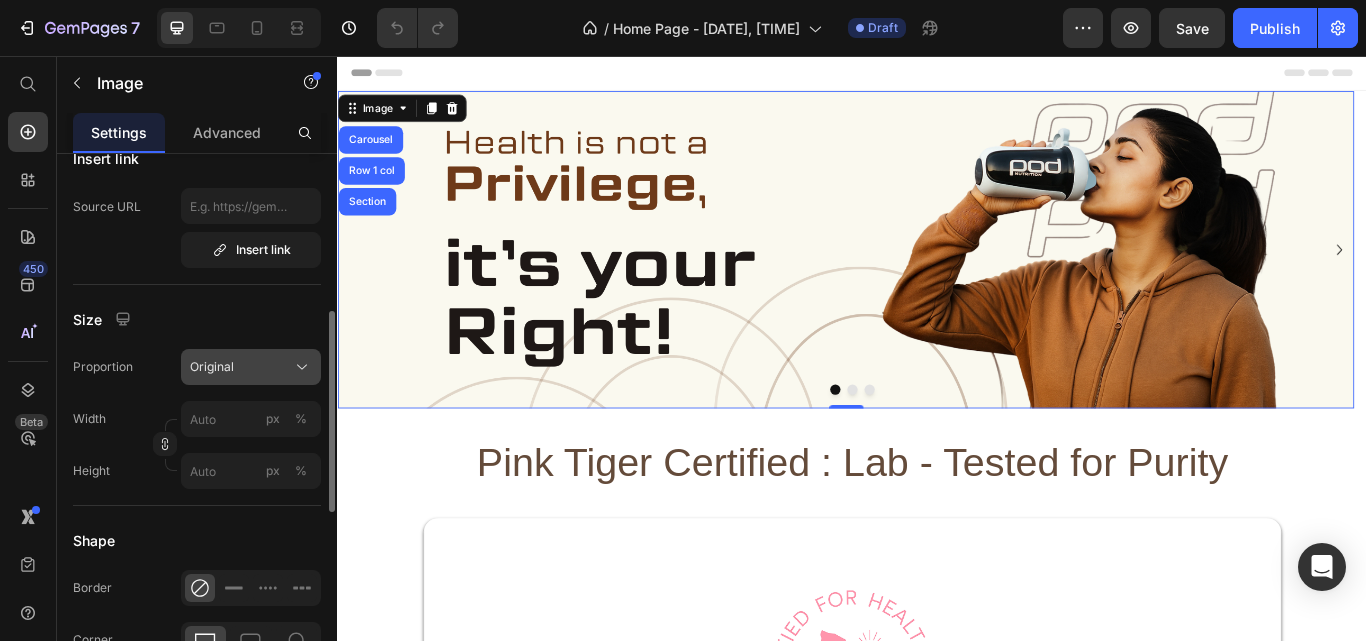 click on "Original" at bounding box center (212, 367) 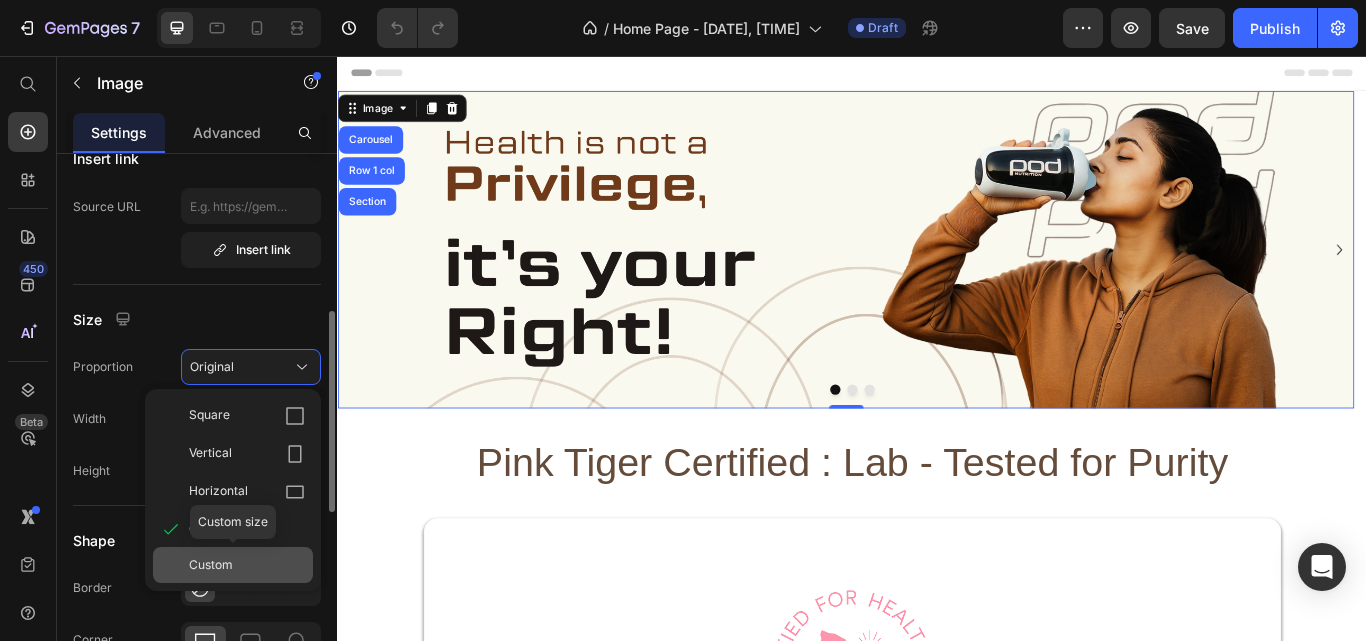 click on "Custom" at bounding box center (247, 565) 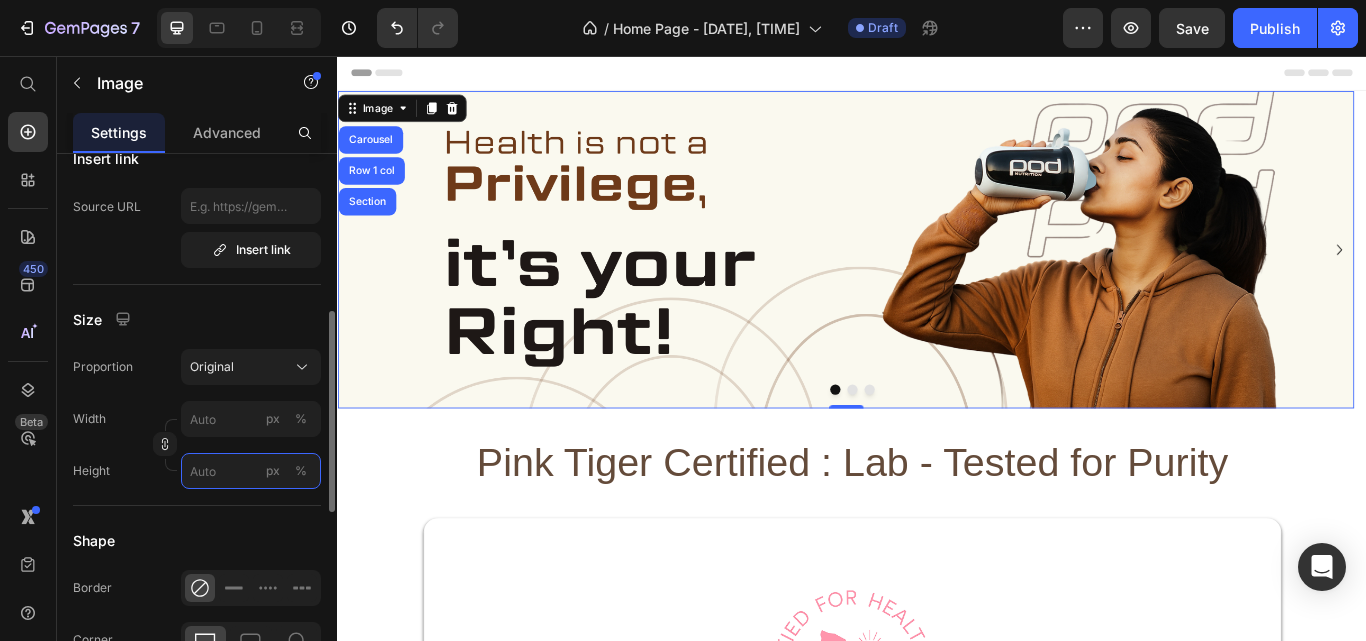 click on "px %" at bounding box center (251, 471) 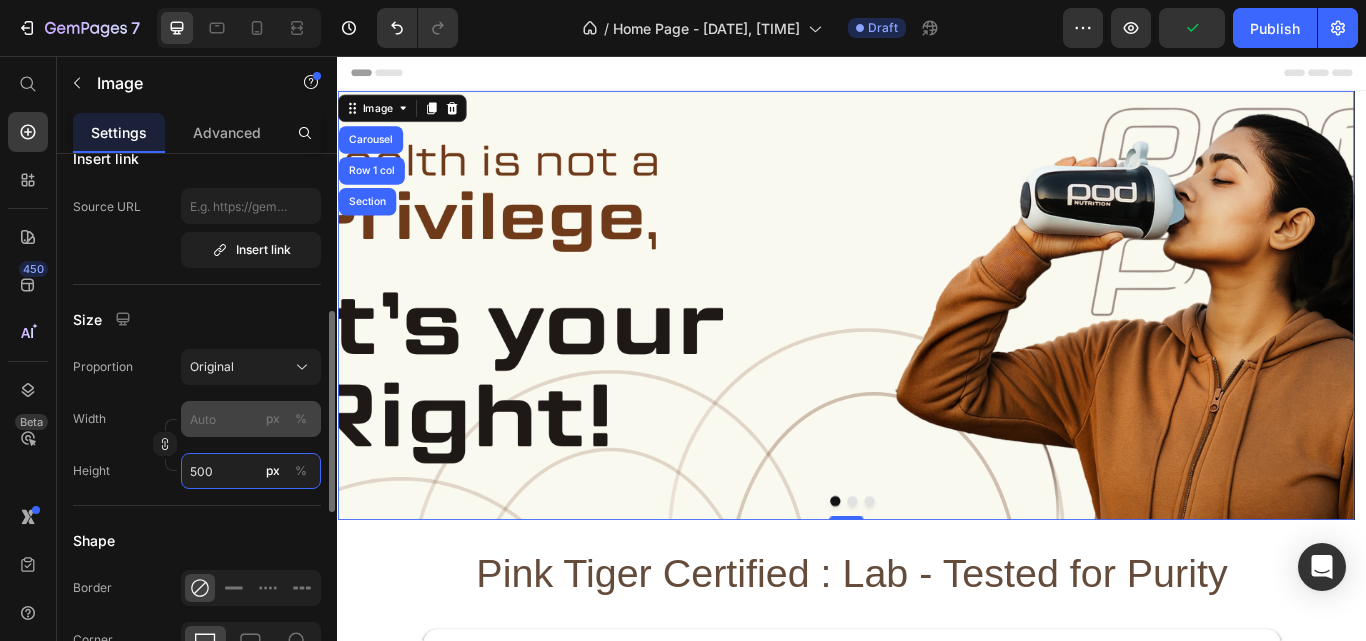 type on "500" 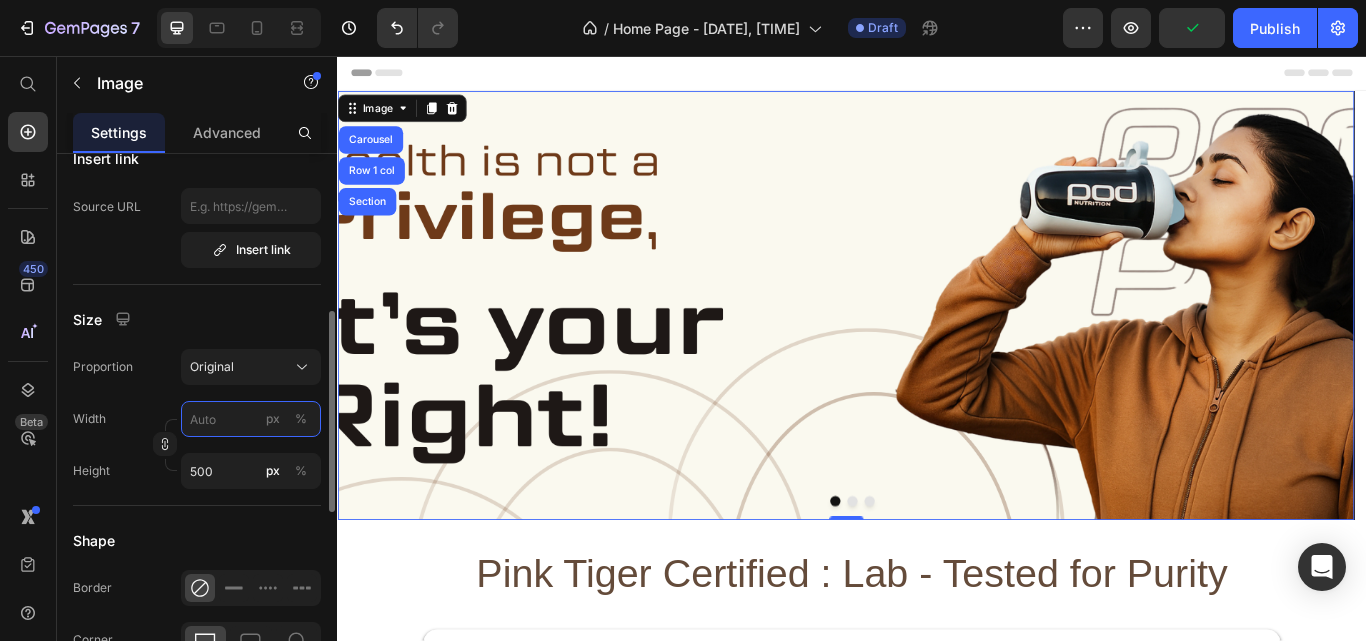 click on "px %" at bounding box center (251, 419) 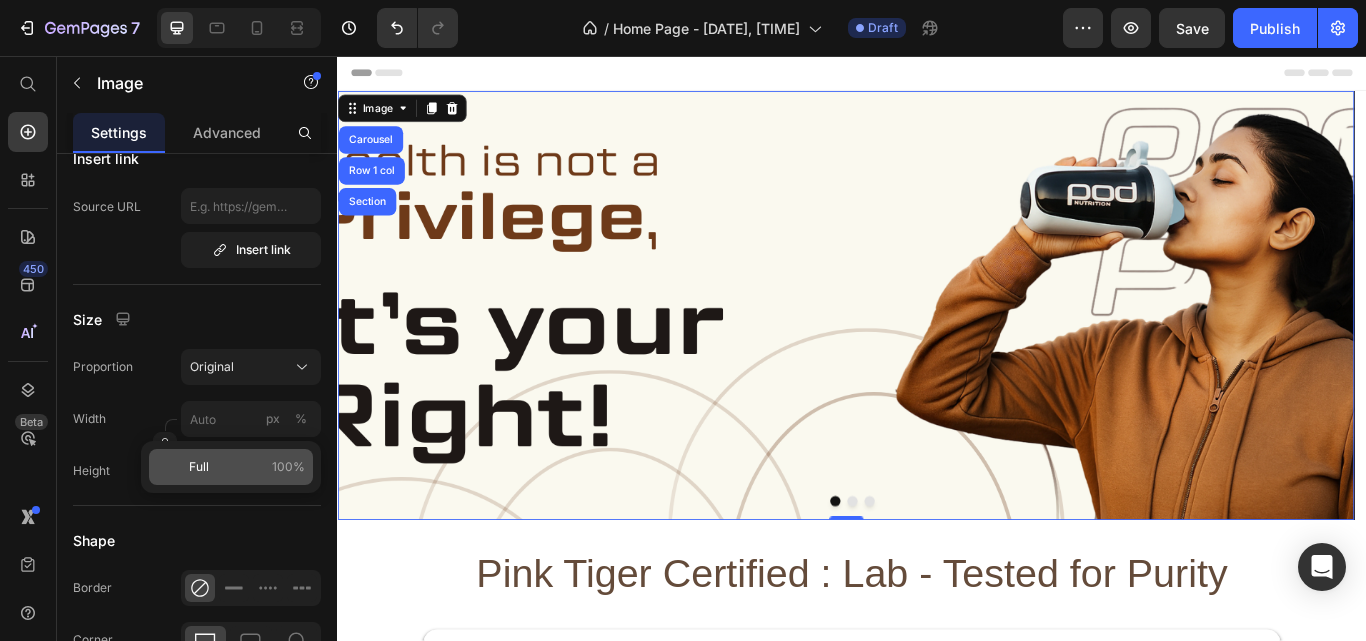 click on "Full 100%" at bounding box center (247, 467) 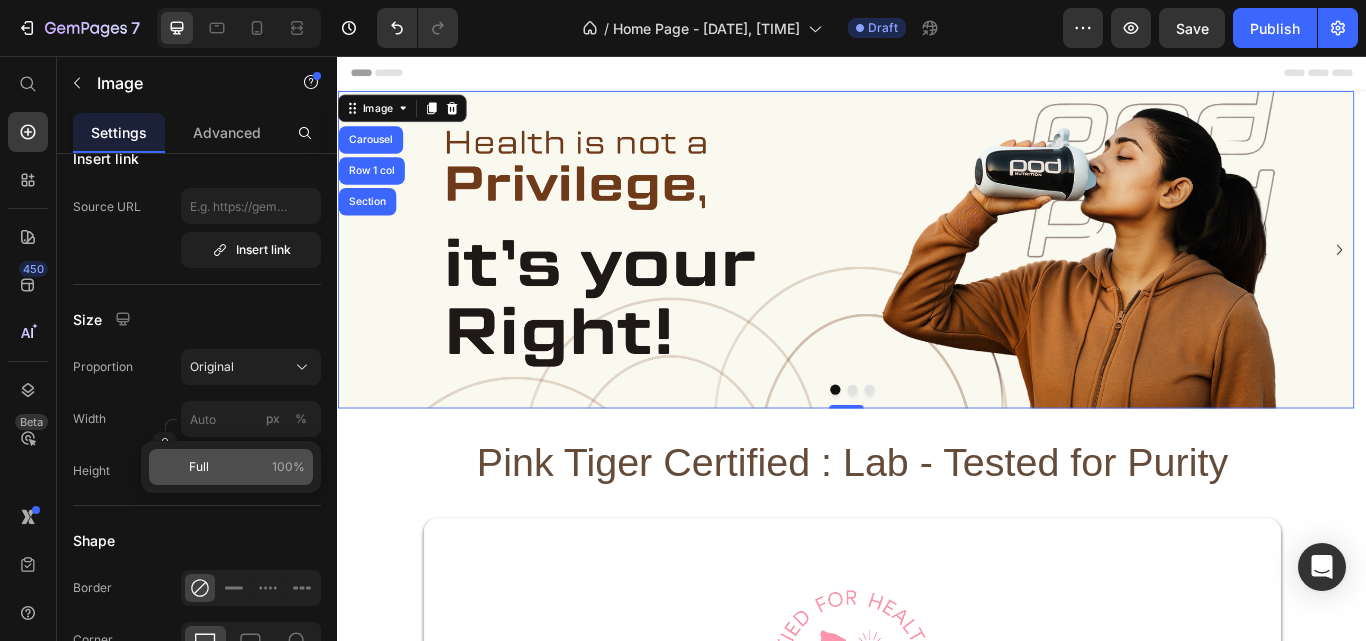type on "100" 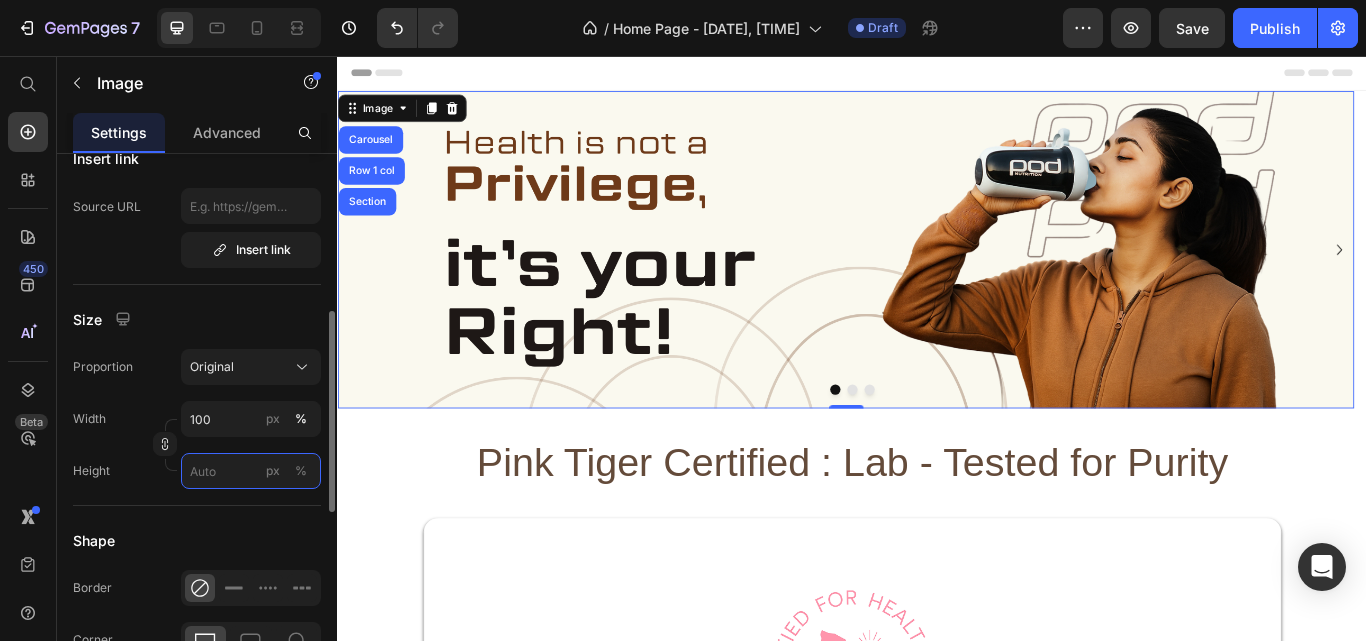 click on "px %" at bounding box center [251, 471] 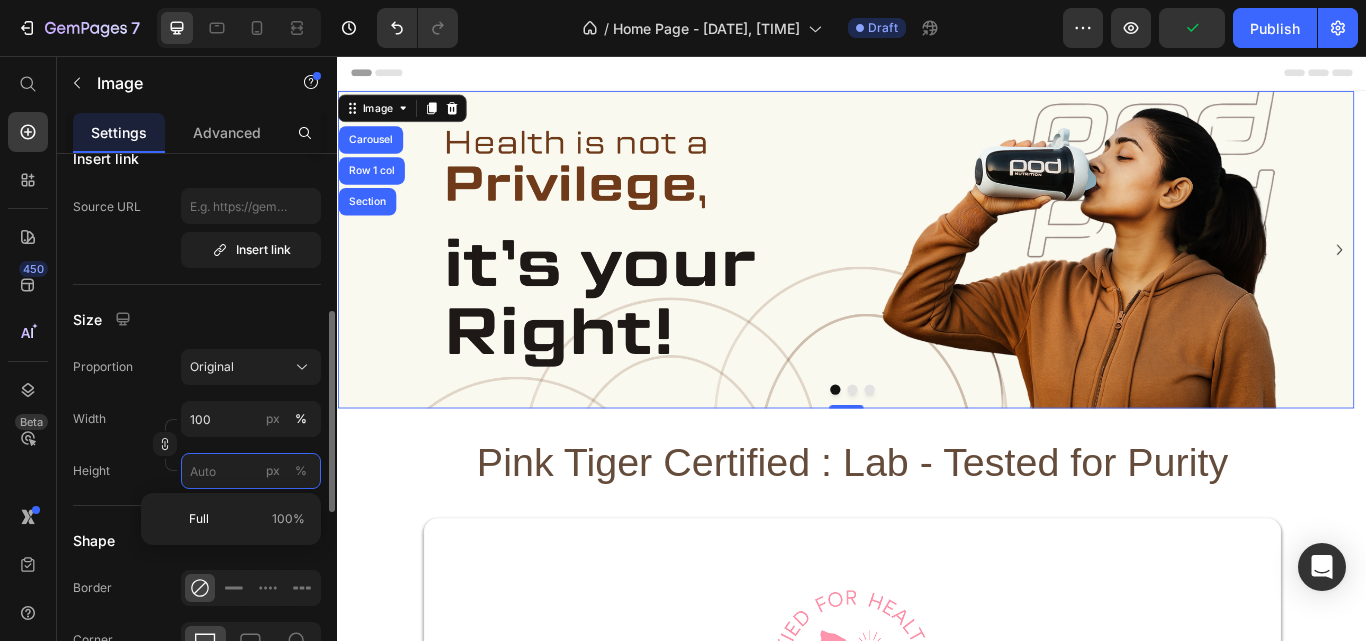 type 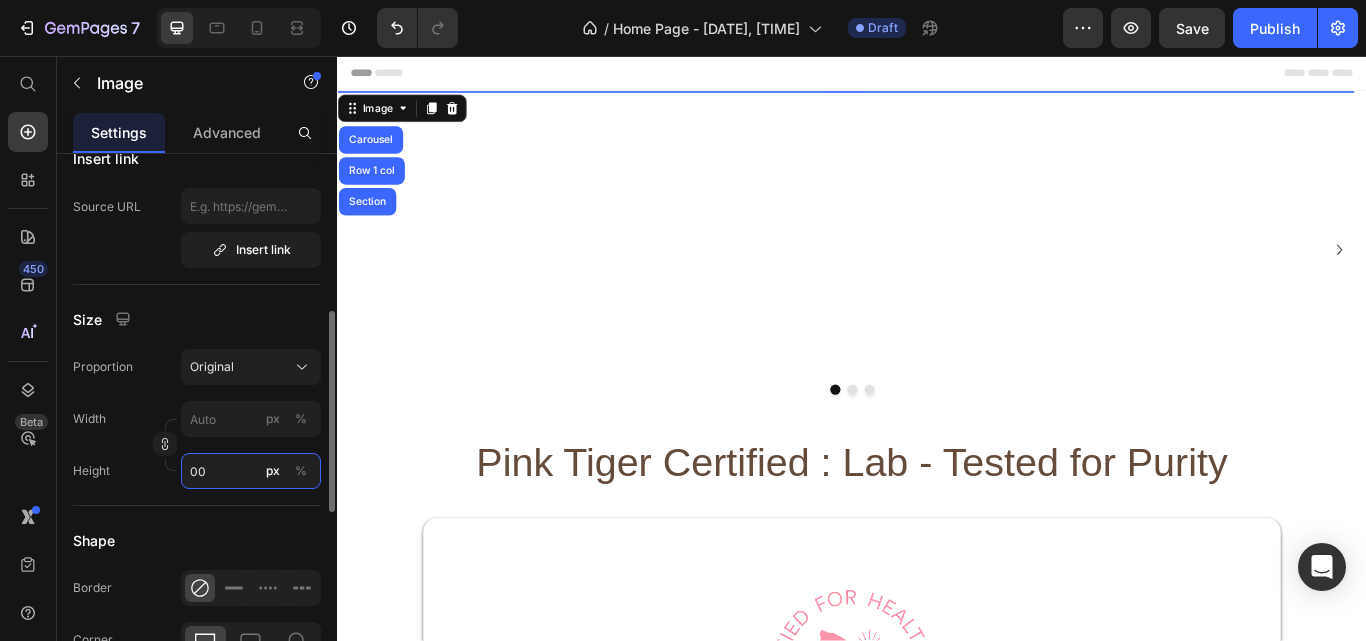 type on "0" 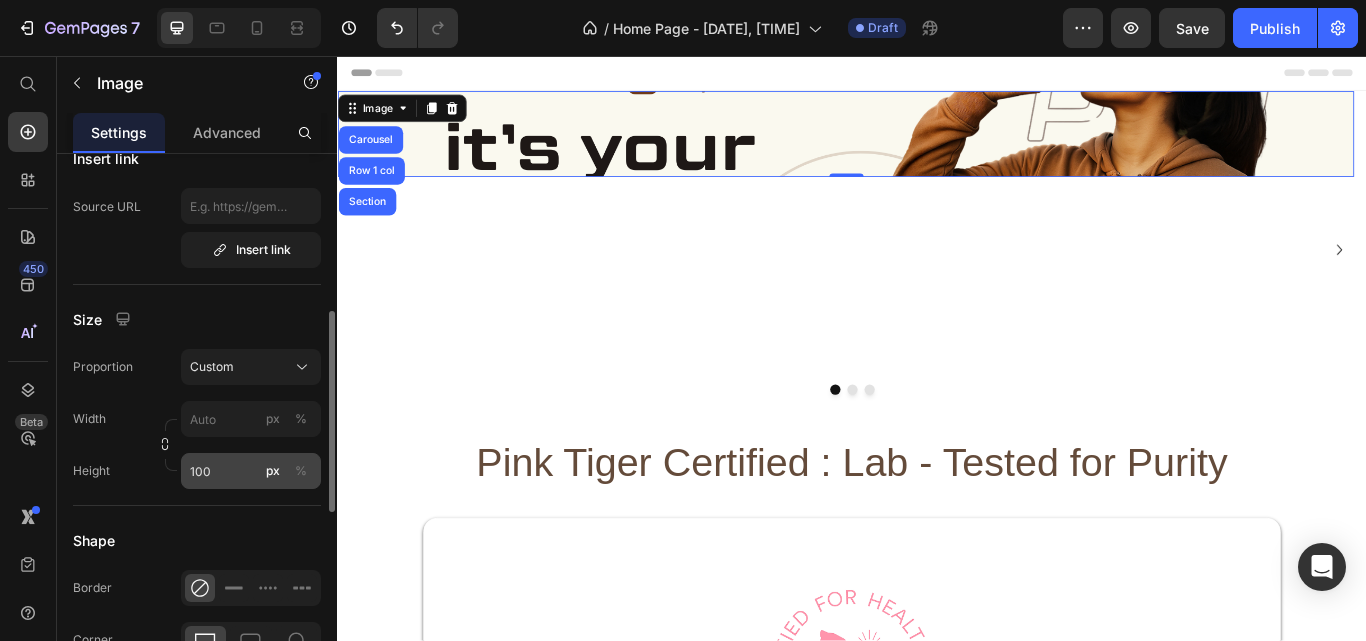 click on "%" at bounding box center [301, 471] 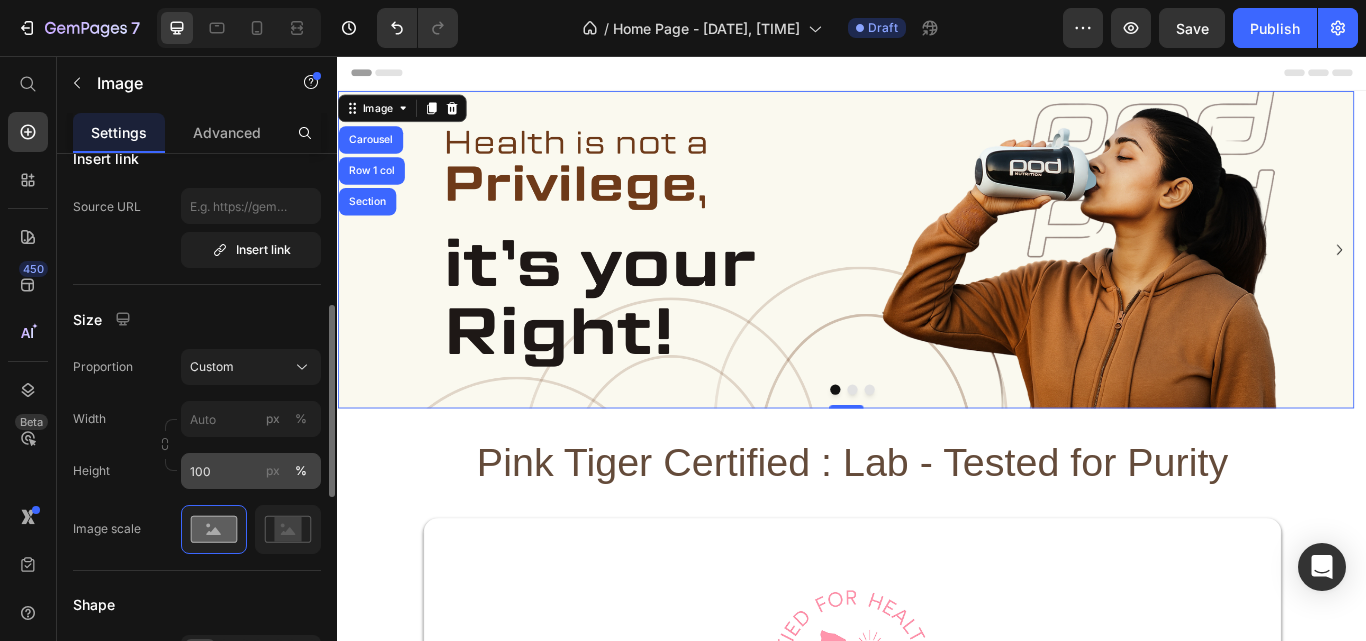 click on "px" at bounding box center [273, 471] 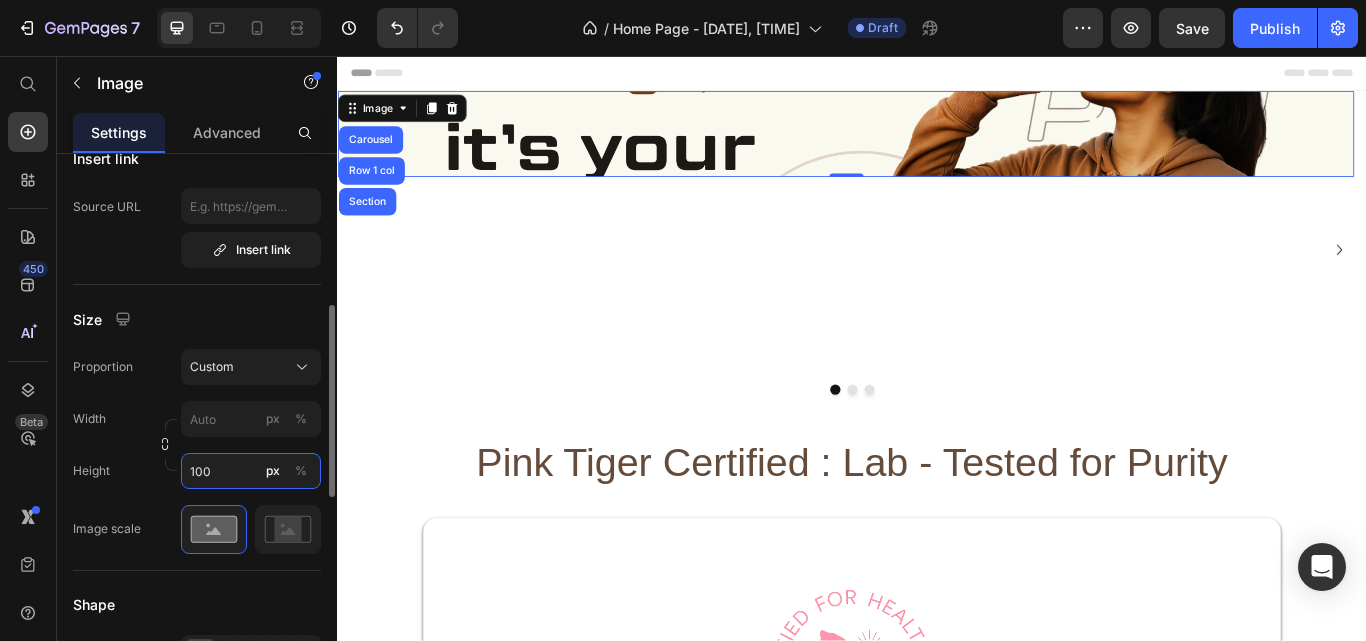 click on "100" at bounding box center (251, 471) 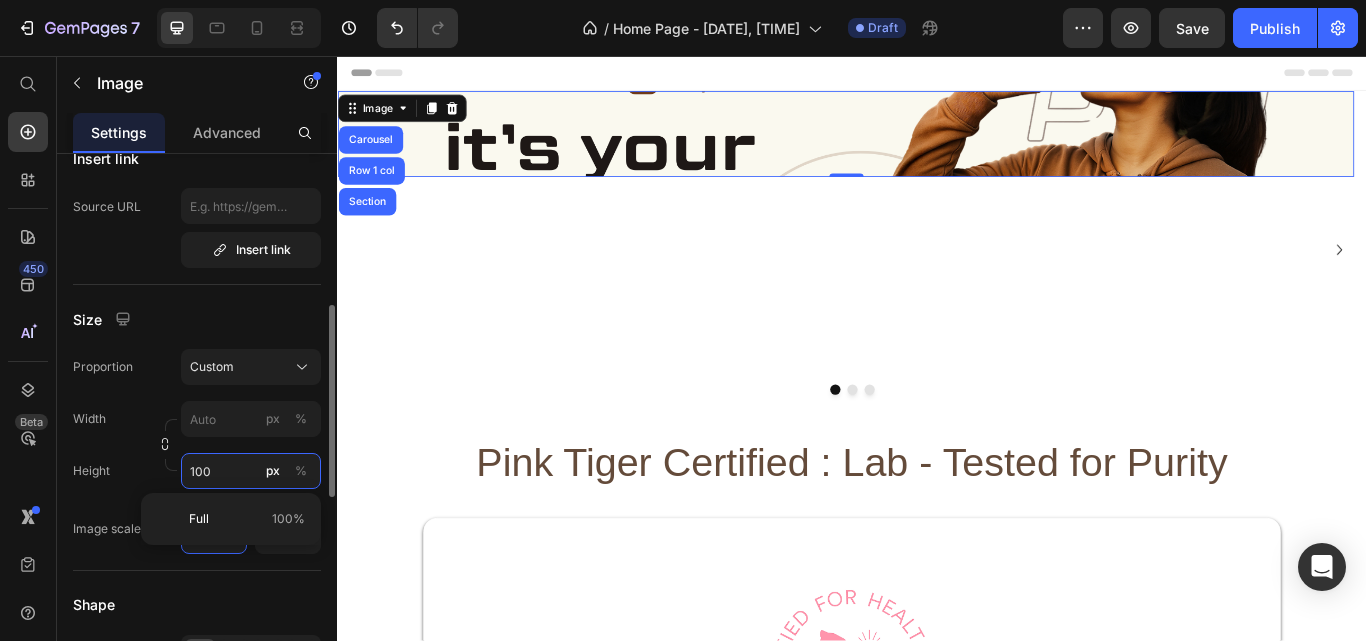 click on "100" at bounding box center [251, 471] 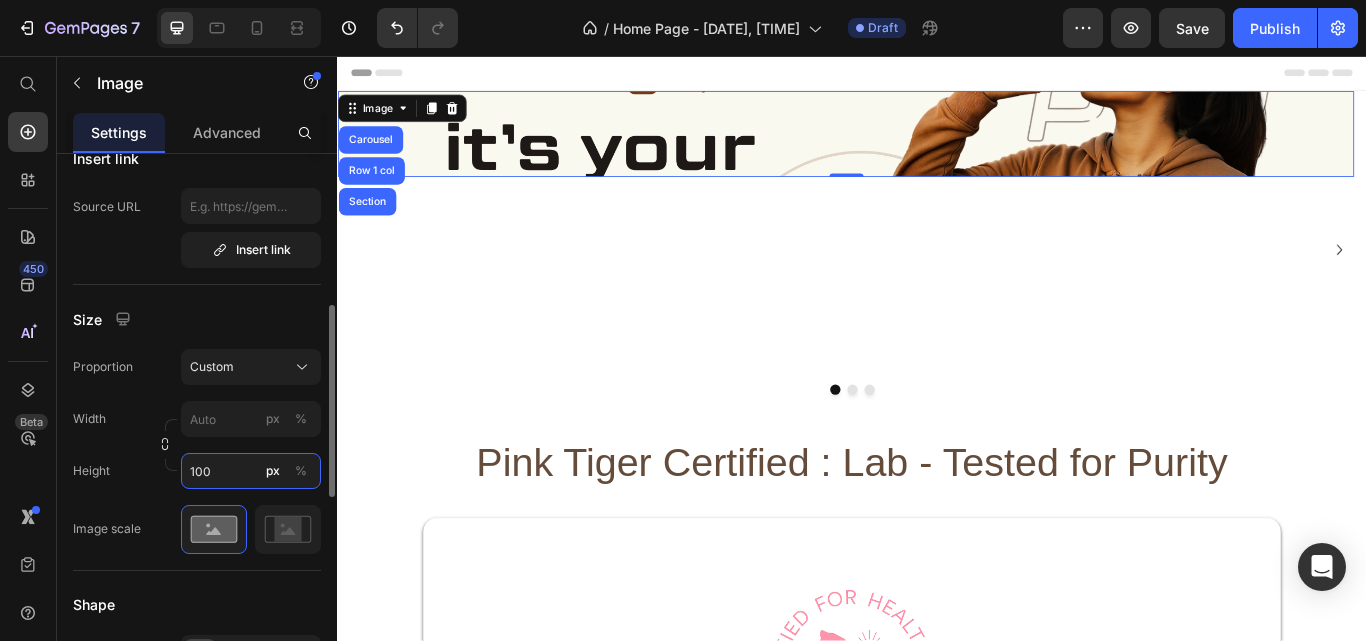 click on "100" at bounding box center (251, 471) 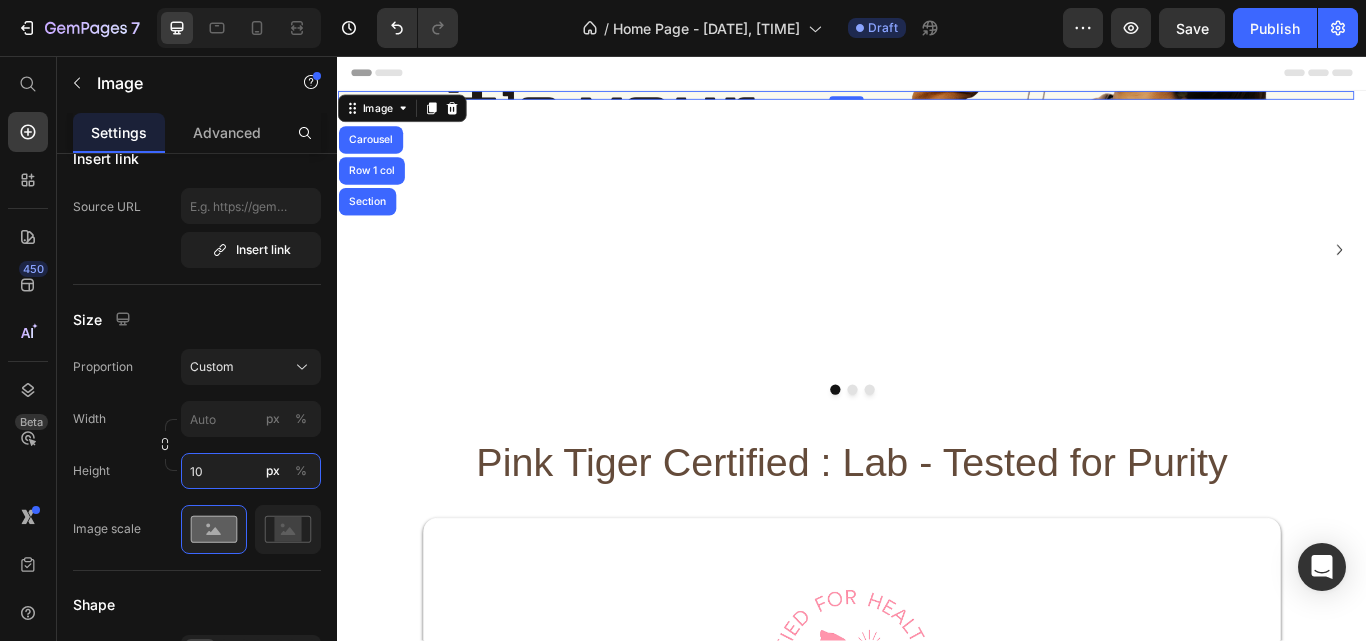 type on "1" 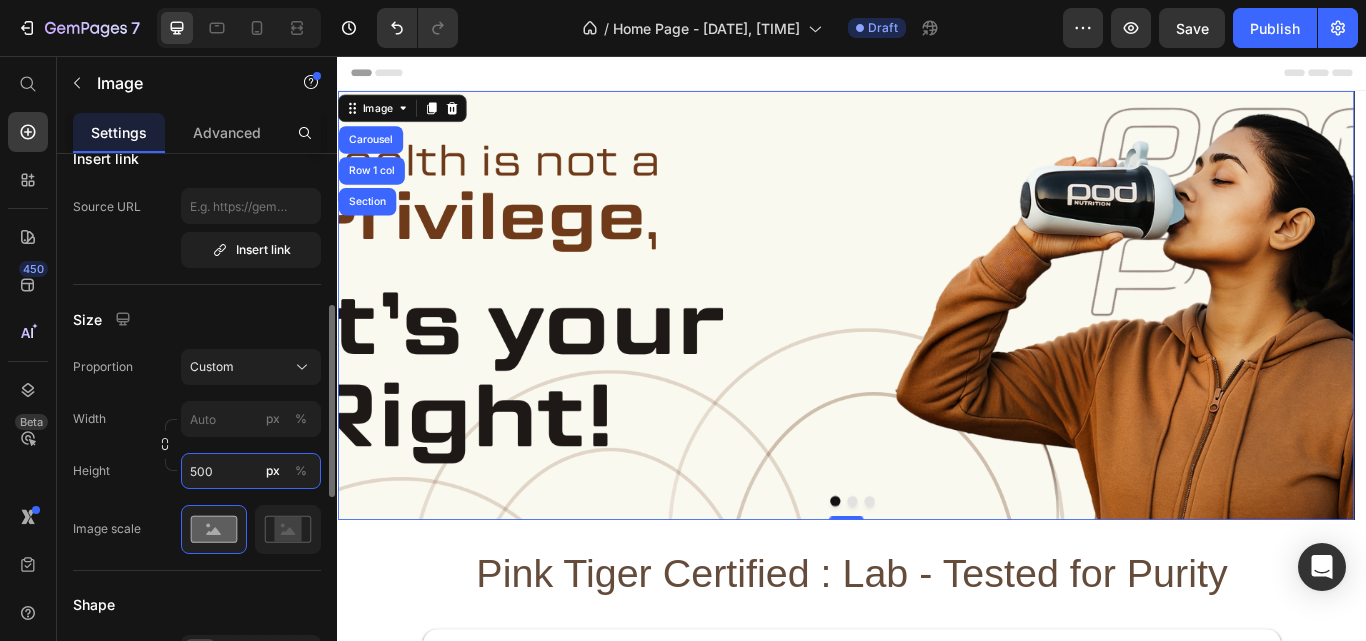 click on "500" at bounding box center (251, 471) 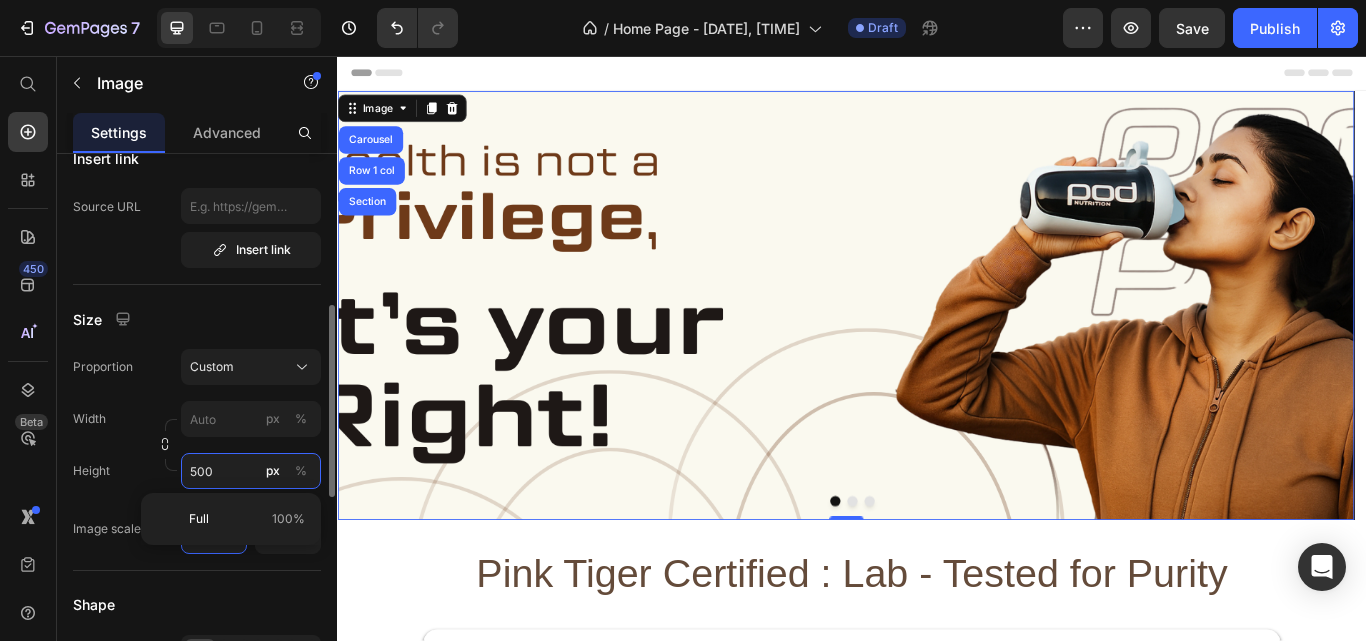 type on "0" 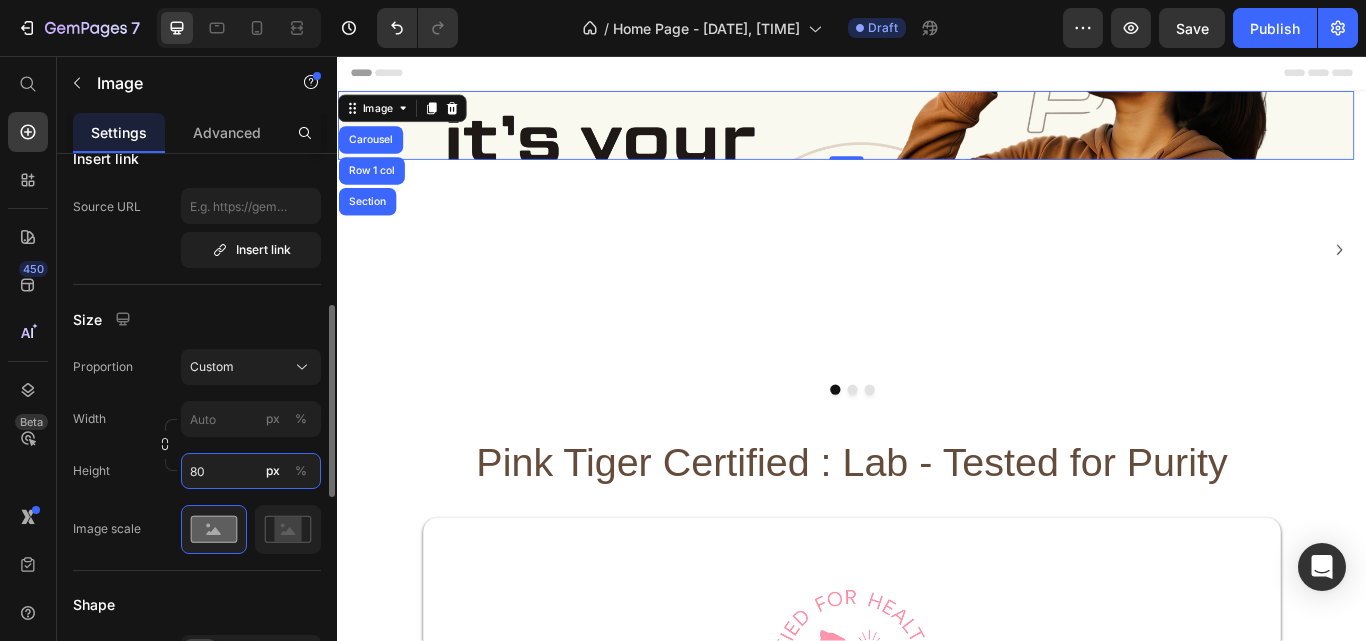 type on "8" 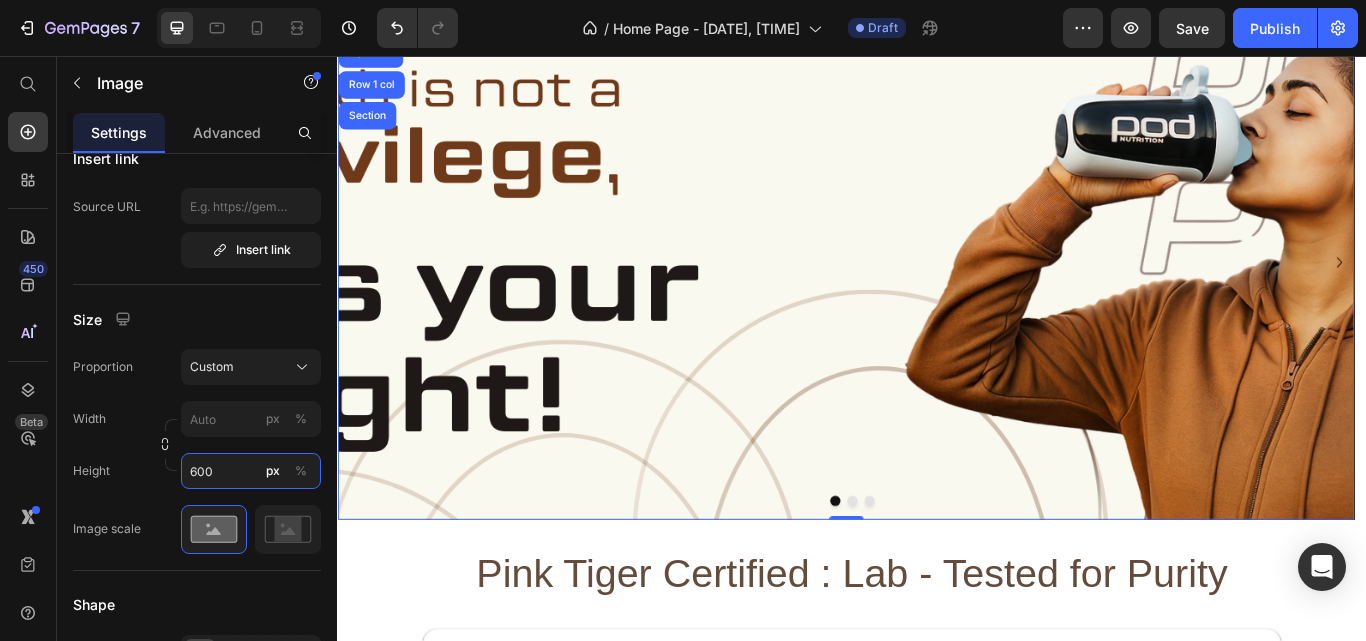 scroll, scrollTop: 0, scrollLeft: 0, axis: both 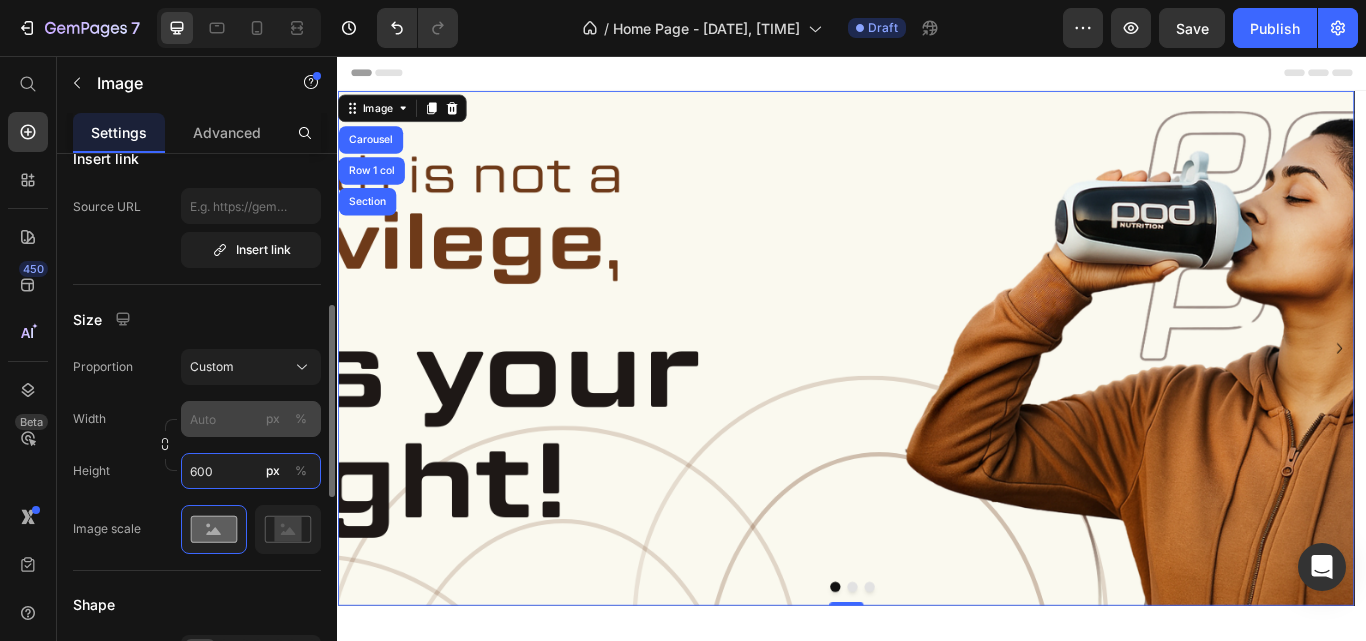 type on "600" 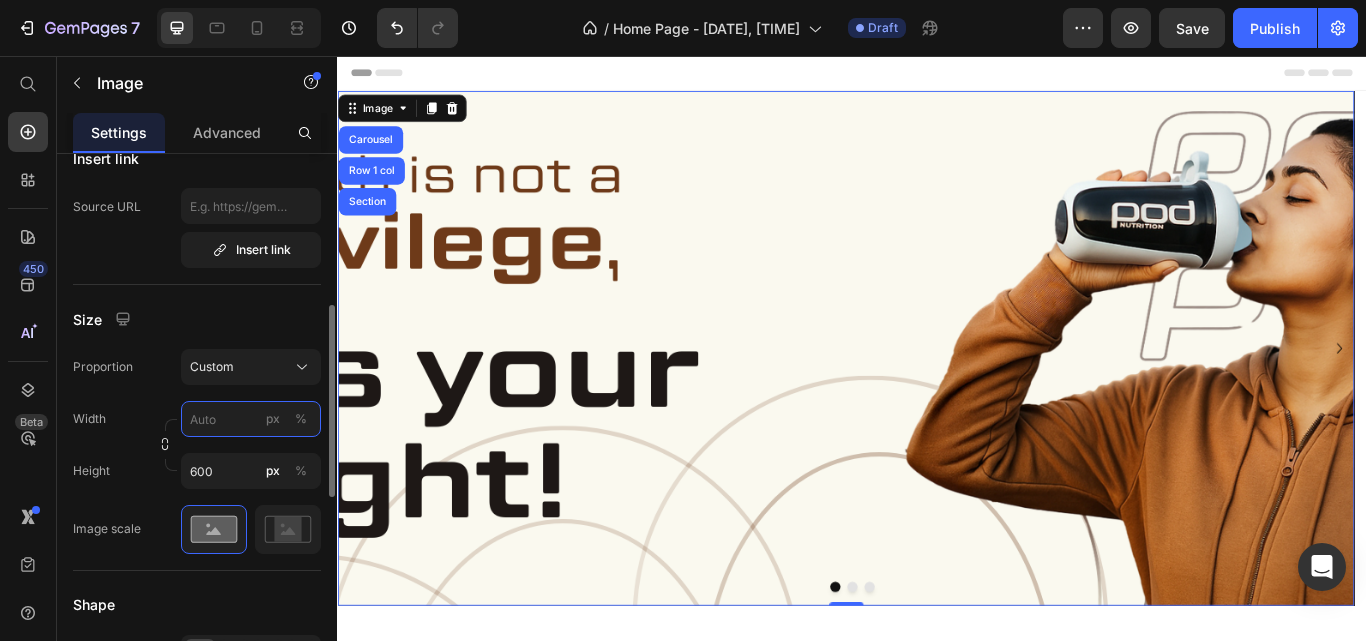 click on "px %" at bounding box center (251, 419) 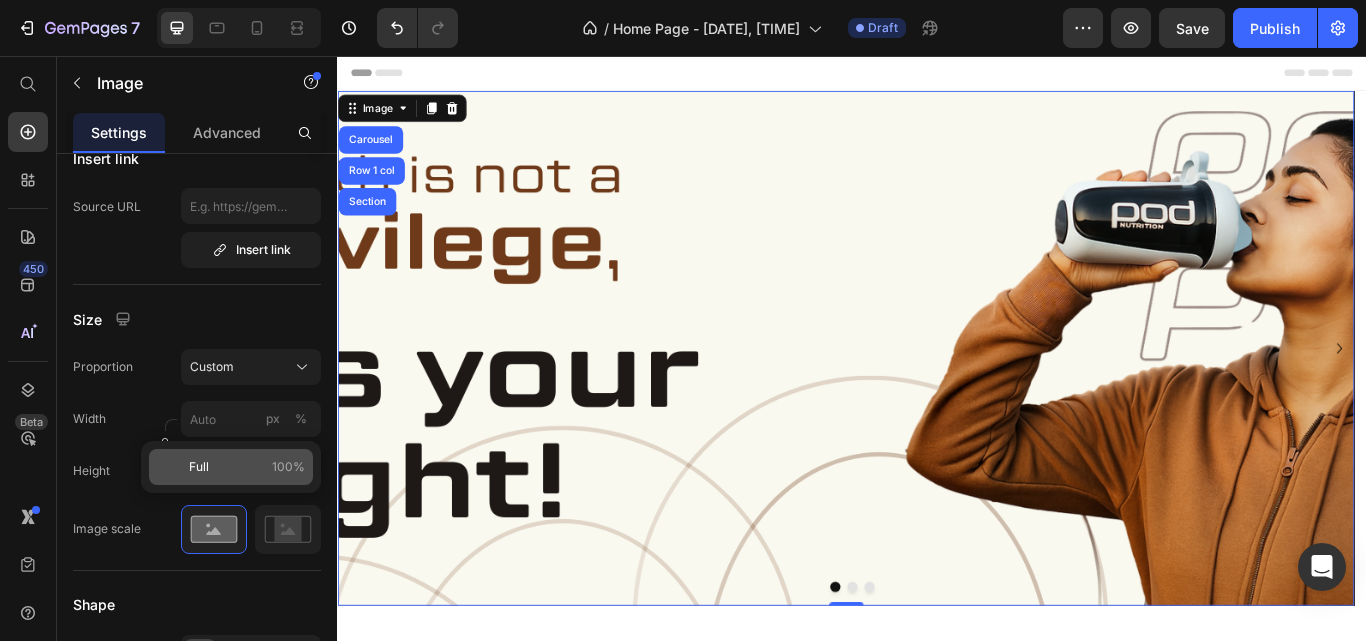 click on "Full 100%" 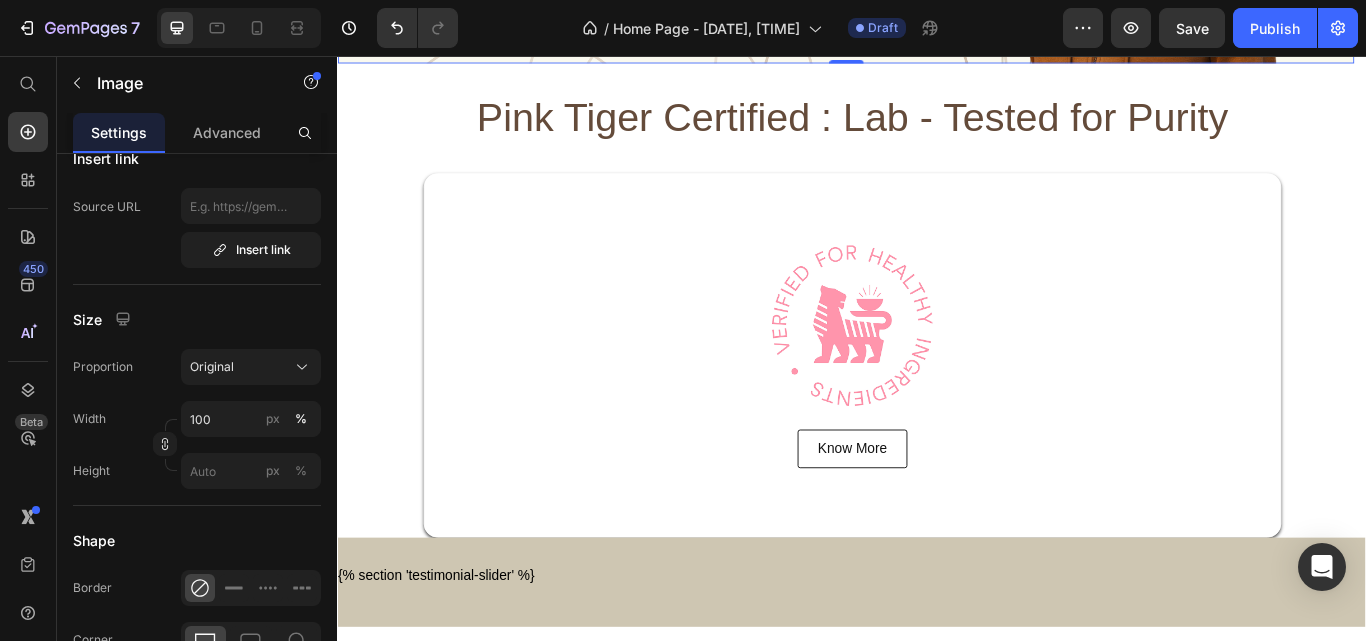 scroll, scrollTop: 400, scrollLeft: 0, axis: vertical 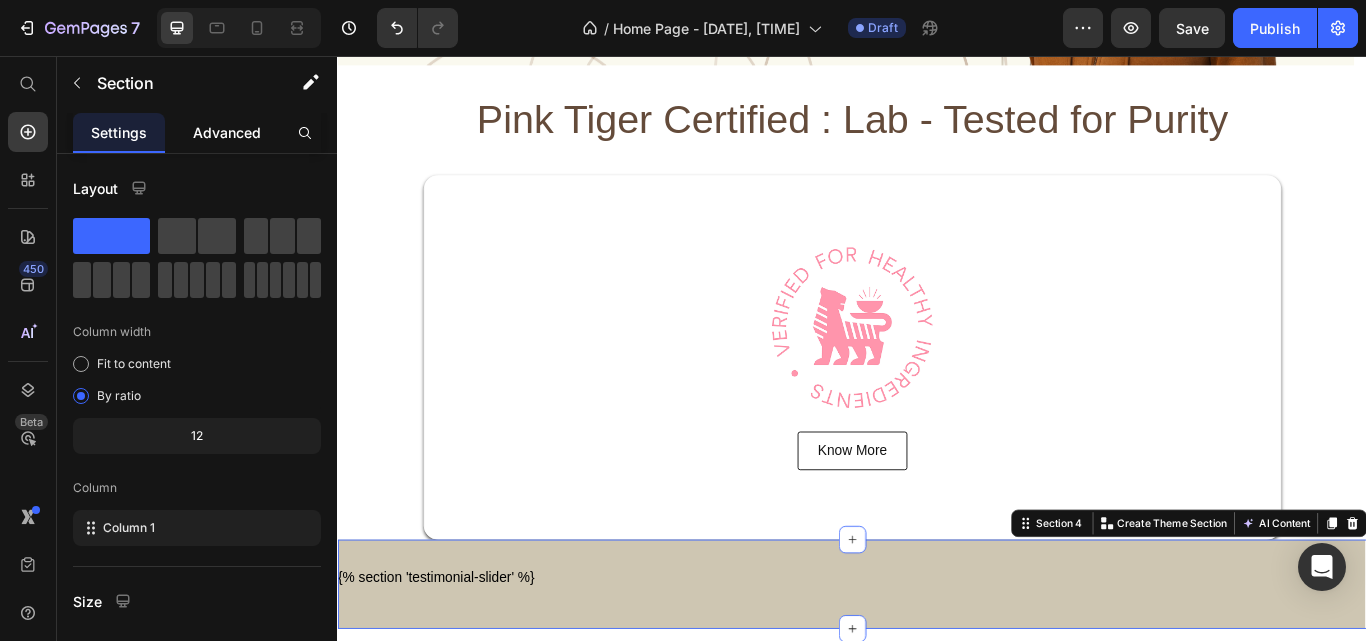 click on "Advanced" at bounding box center (227, 132) 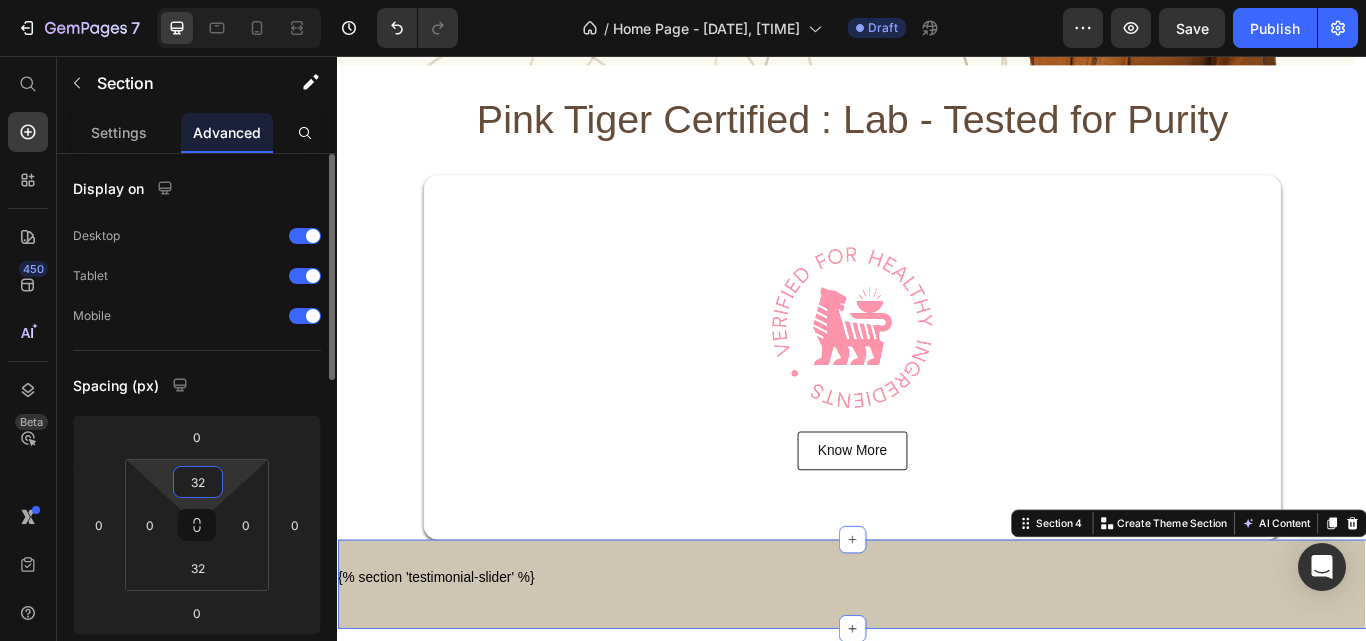 click on "32" at bounding box center [198, 482] 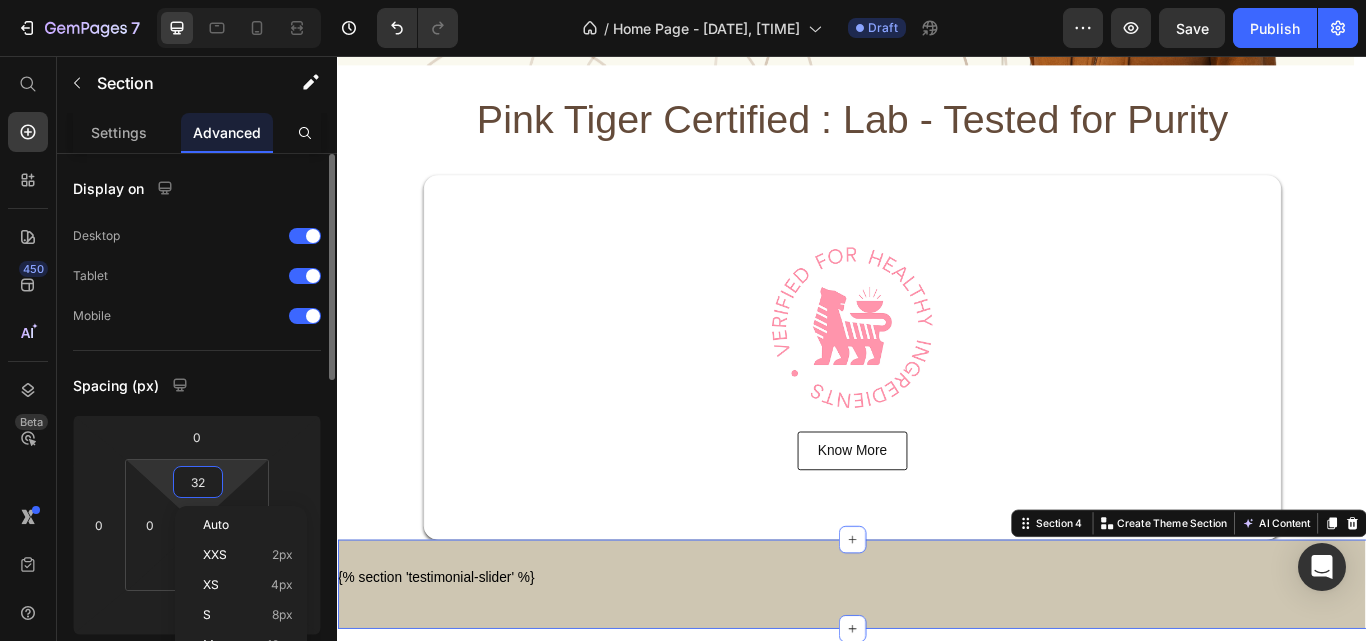 scroll, scrollTop: 100, scrollLeft: 0, axis: vertical 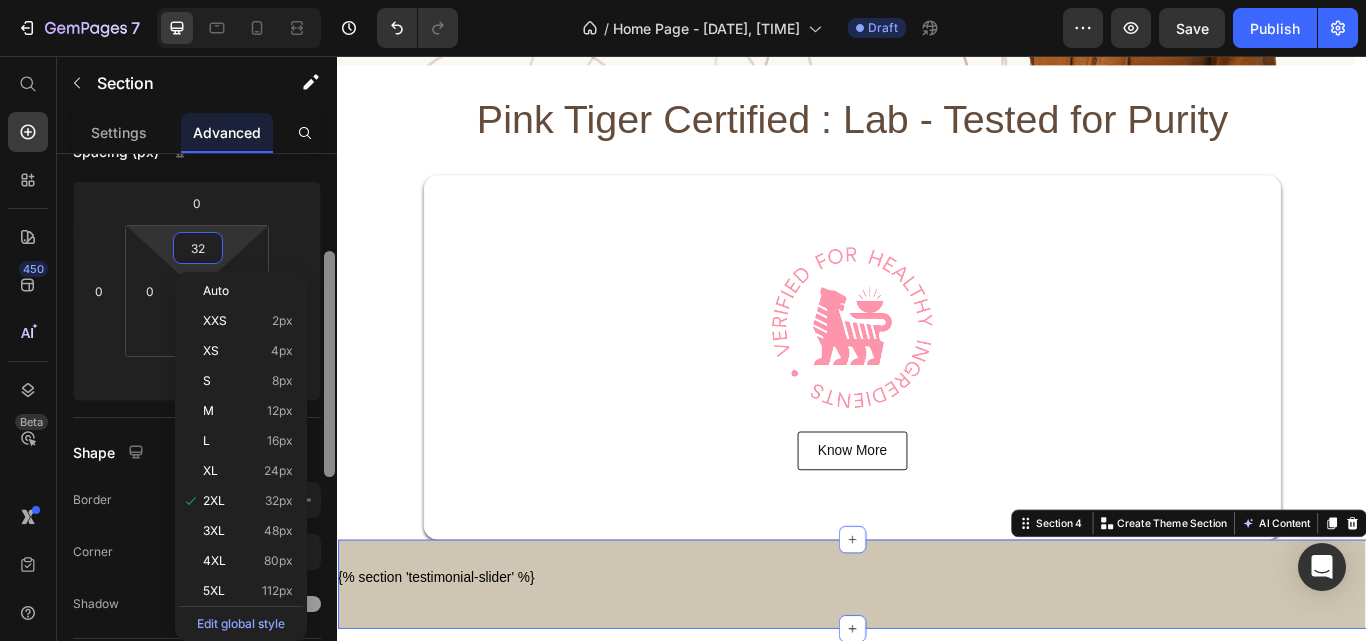 drag, startPoint x: 333, startPoint y: 383, endPoint x: 330, endPoint y: 439, distance: 56.0803 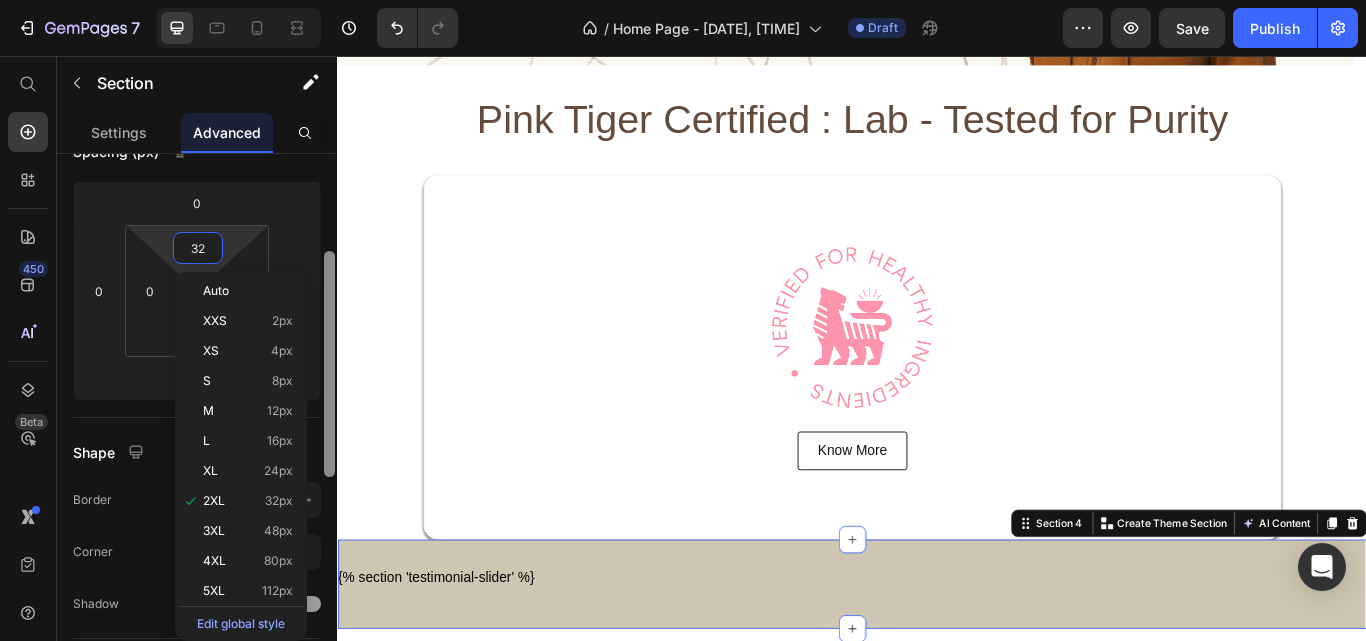 click at bounding box center (329, 364) 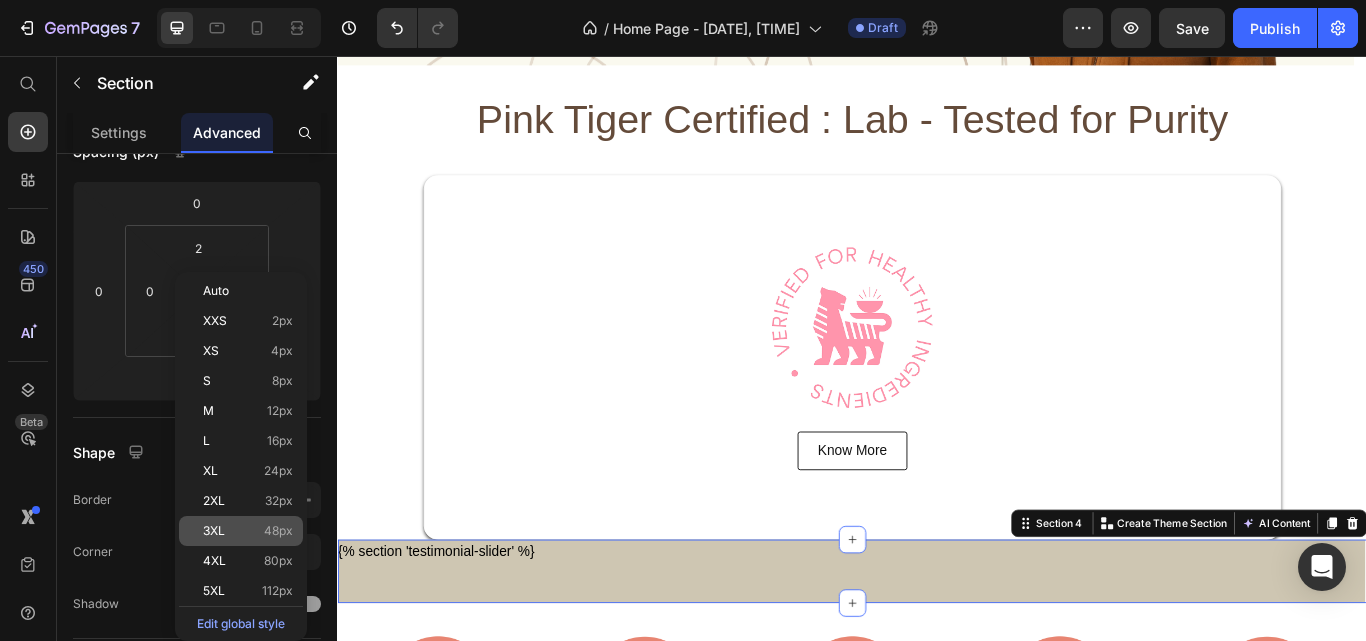 click on "48px" at bounding box center (278, 531) 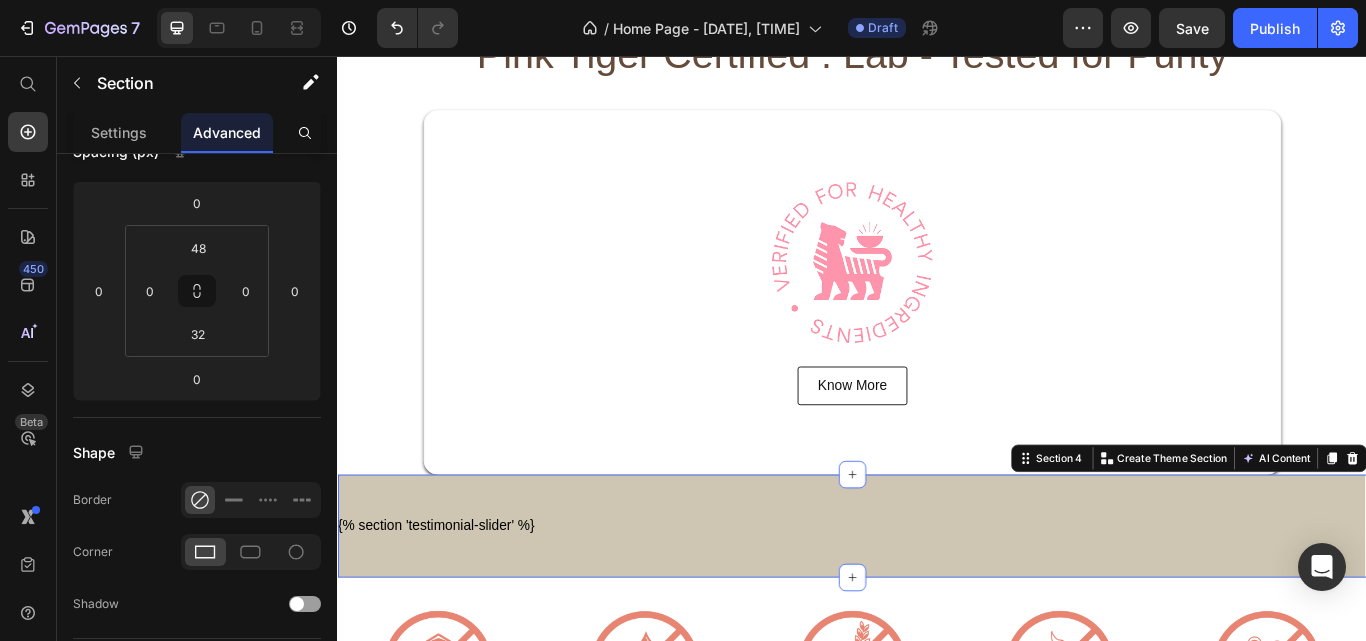 scroll, scrollTop: 600, scrollLeft: 0, axis: vertical 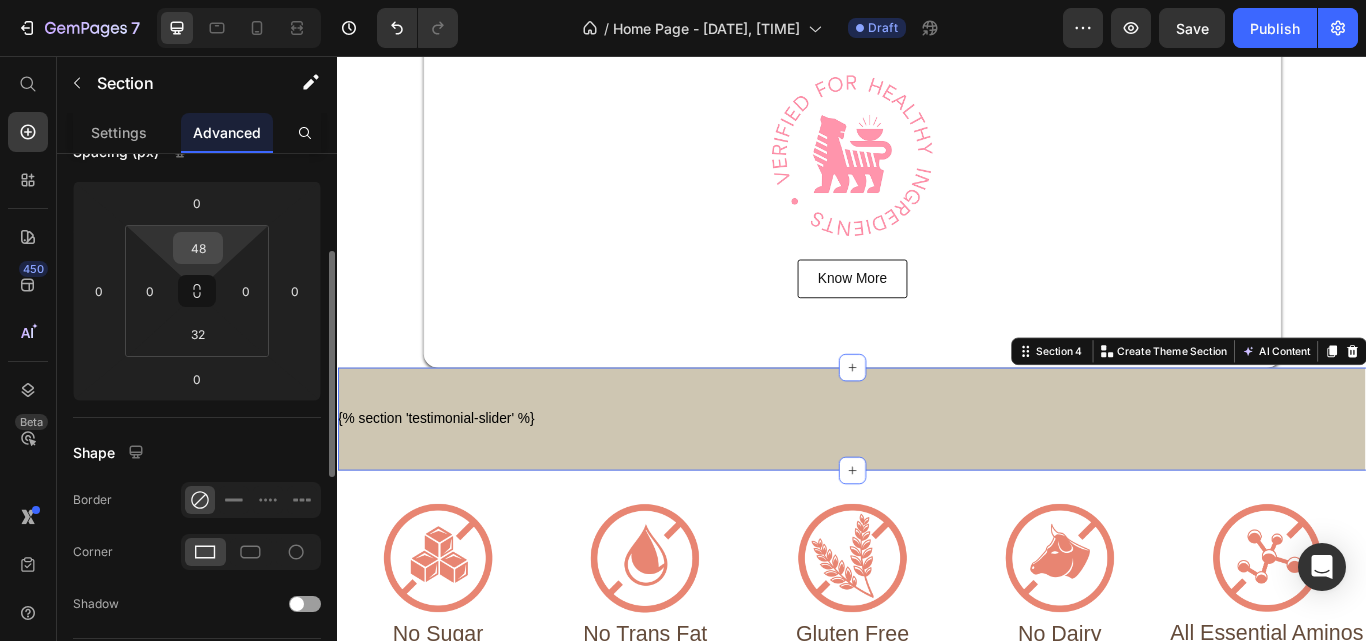 click on "48" at bounding box center (198, 248) 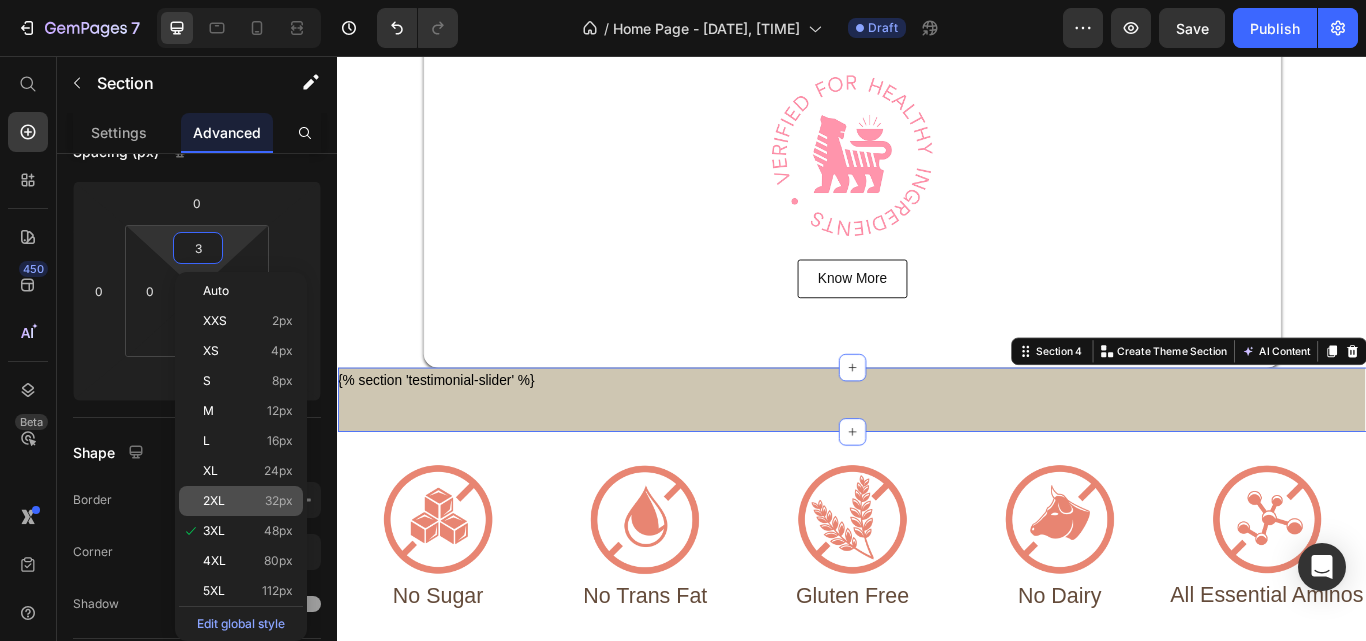 click on "32px" at bounding box center (279, 501) 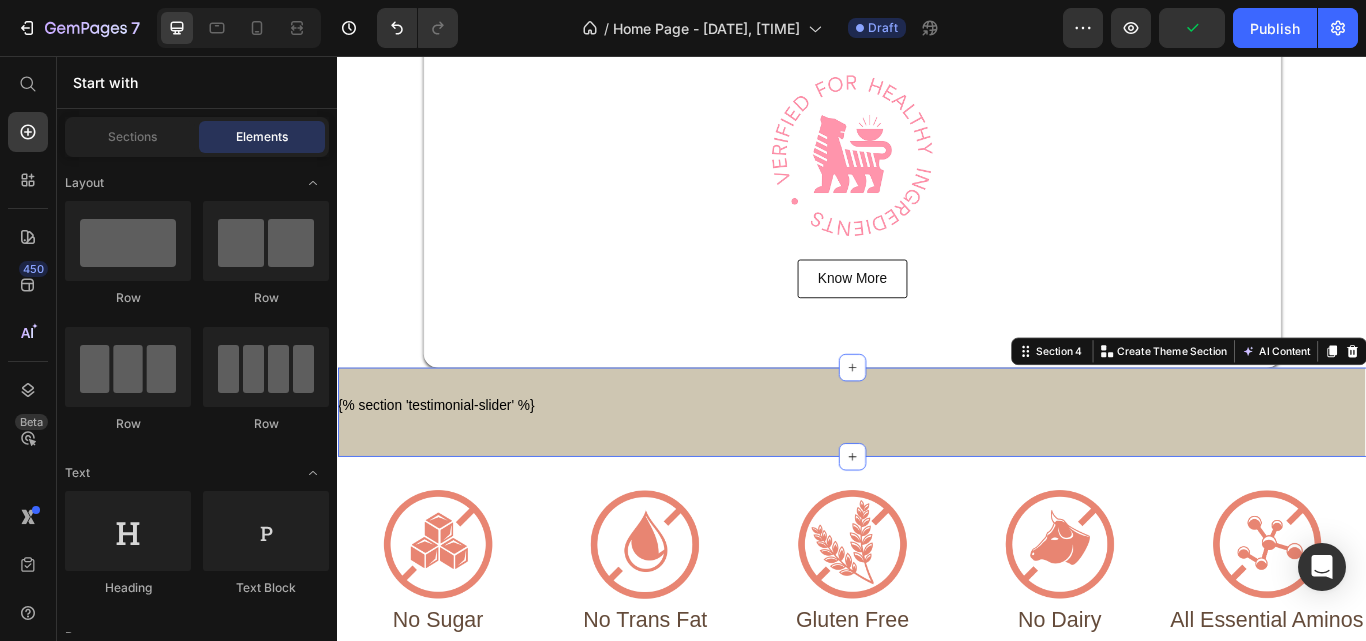 click on "Image Image Image
Carousel Row Section 1 Pink Tiger Certified : Lab - Tested for Purity Heading Section 2 Image Know More Button Row Section 3 {% section 'testimonial-slider' %} Custom Code Row Section 4   You can create reusable sections Create Theme Section AI Content Write with GemAI What would you like to describe here? Tone and Voice Persuasive Product Cafe Mocha - Sachets Show more Generate Image No Sugar Heading Image No Trans Fat Heading Image Gluten Free Heading Image No Dairy Heading Image All Essential Aminos Heading Row Section 5 Image No Nasty Artificial Sweetners Heading Pea Protien + Almond Milk , No Dairy Junk Text Block All Essential Amino Acids Heading Great For Your Gut Heading Enriched With Essential Digestive Enzymes Text Block Image Row Image Blends Effortlessly Heading No Lumpy Protien Text Block Tastes Like A Dream Heading You Will Look Forward To Having It Everyday Text Block Heading Row" at bounding box center (937, 1261) 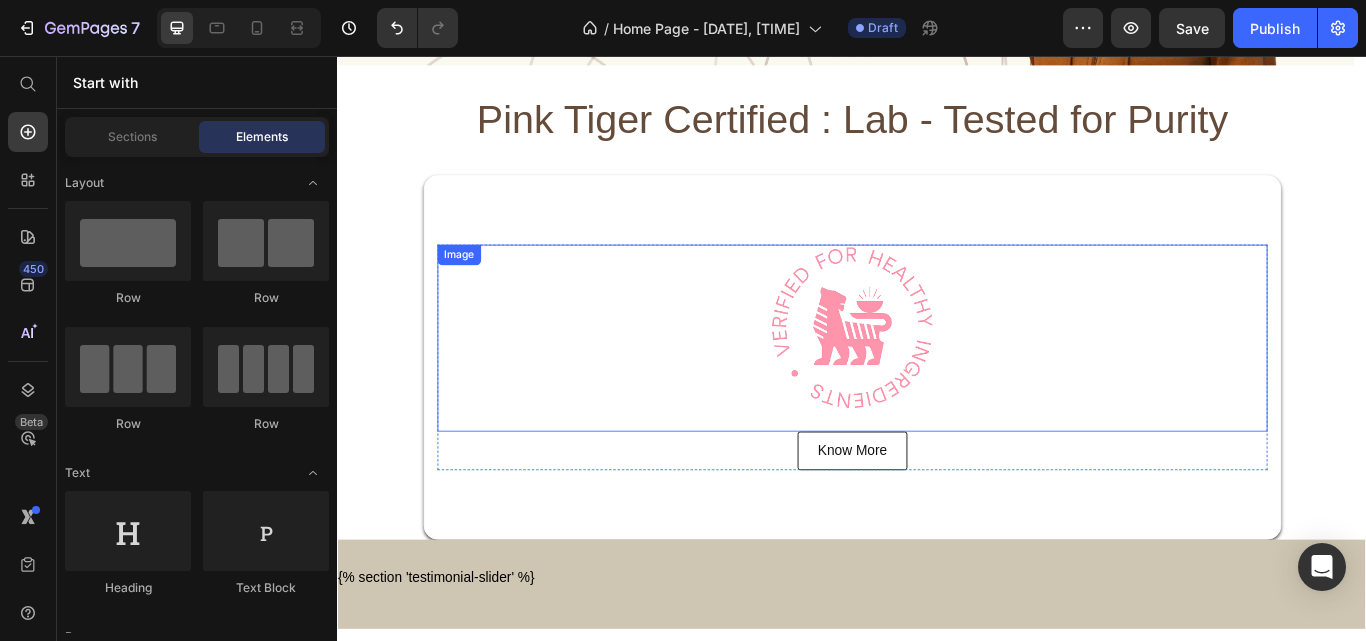 scroll, scrollTop: 300, scrollLeft: 0, axis: vertical 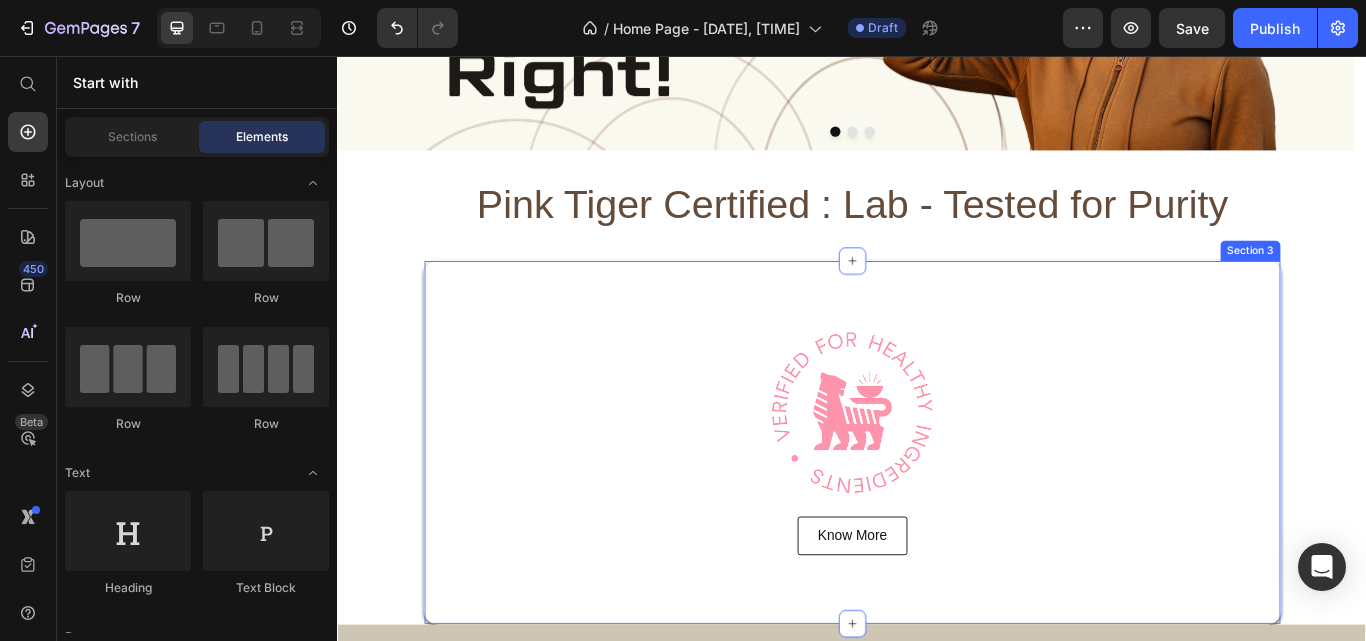 click on "Section 3" at bounding box center [1401, 284] 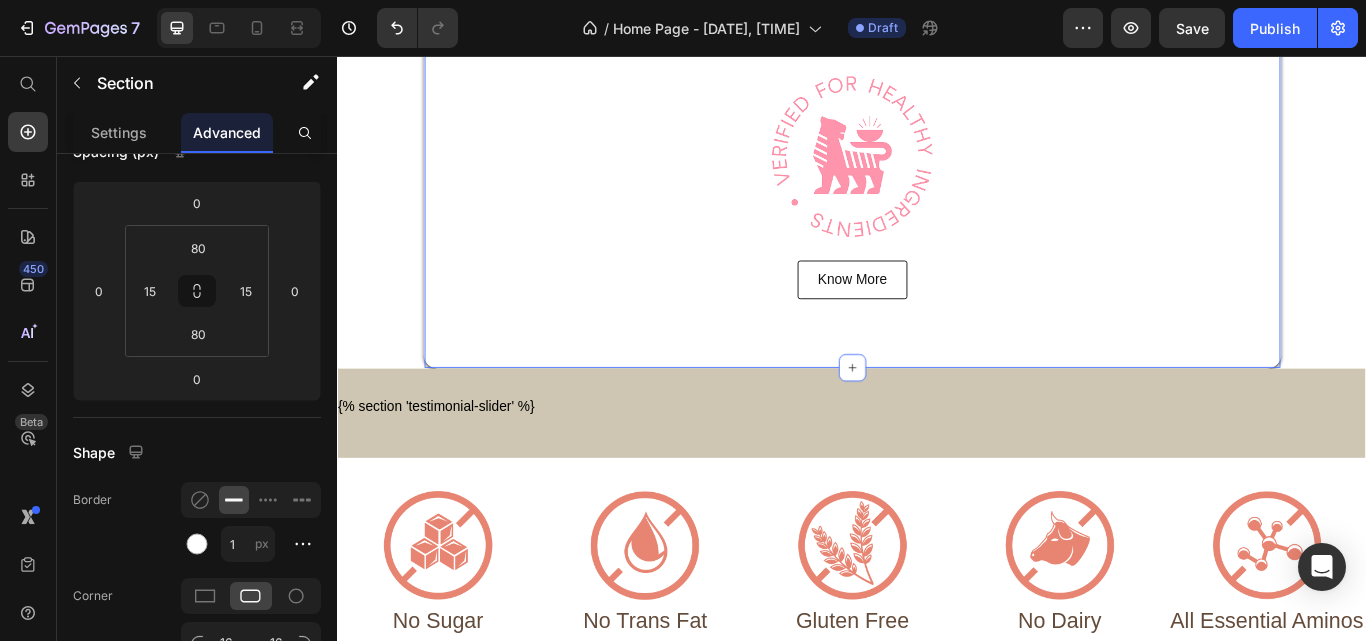 scroll, scrollTop: 600, scrollLeft: 0, axis: vertical 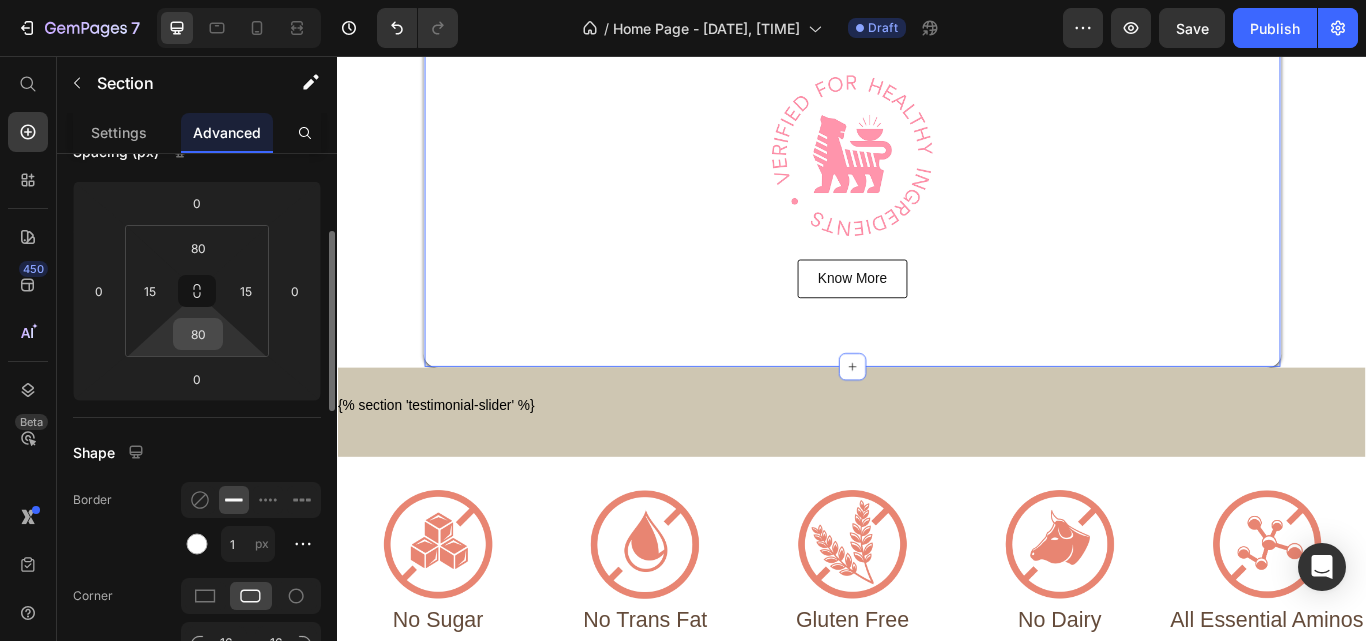 click on "80" at bounding box center [198, 334] 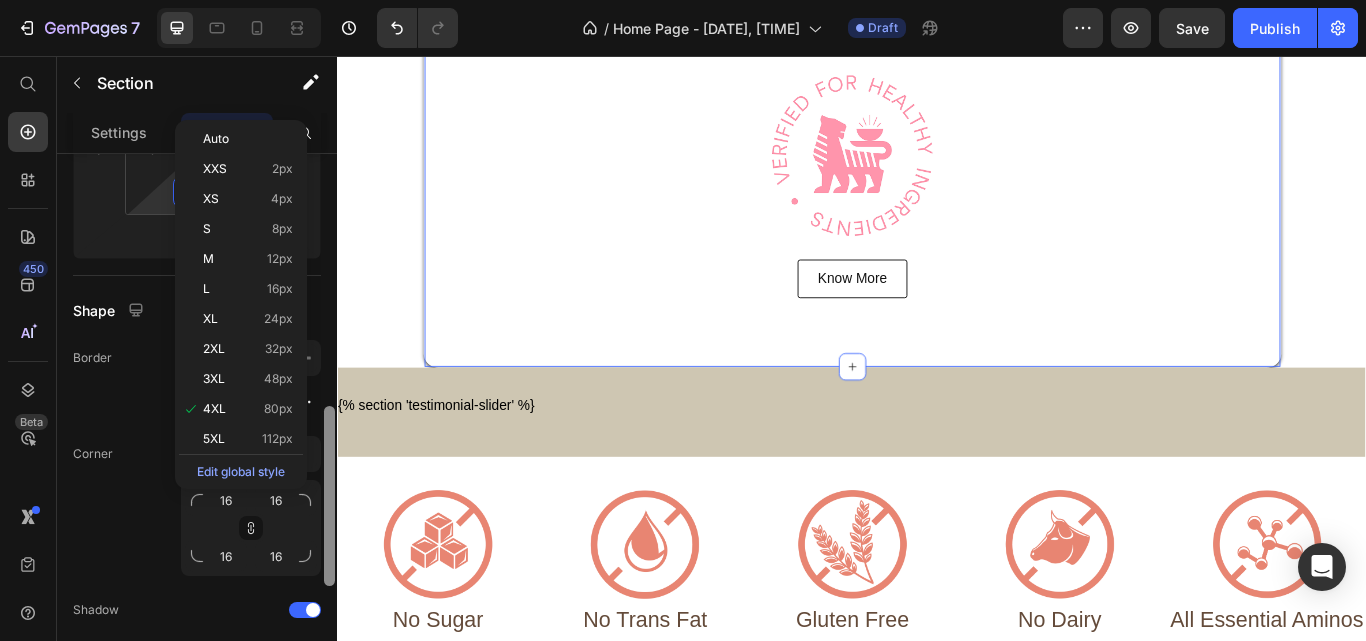 scroll, scrollTop: 472, scrollLeft: 0, axis: vertical 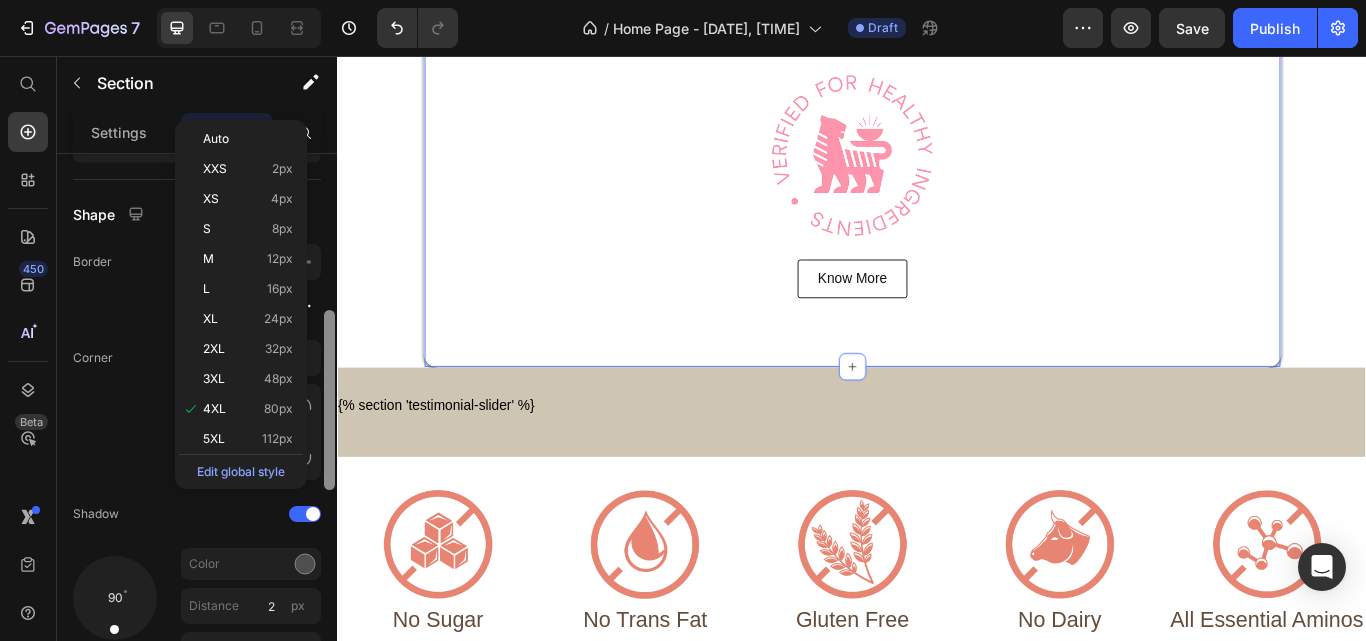 drag, startPoint x: 334, startPoint y: 253, endPoint x: 327, endPoint y: 332, distance: 79.30952 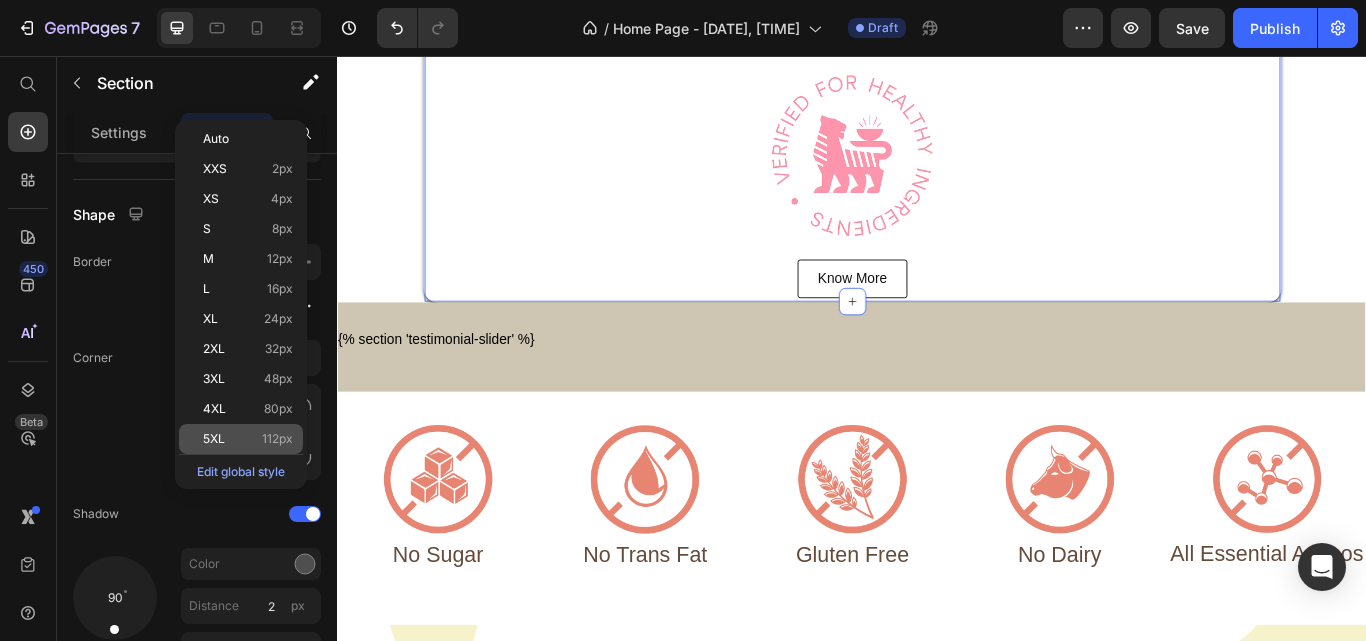 click on "112px" at bounding box center [277, 439] 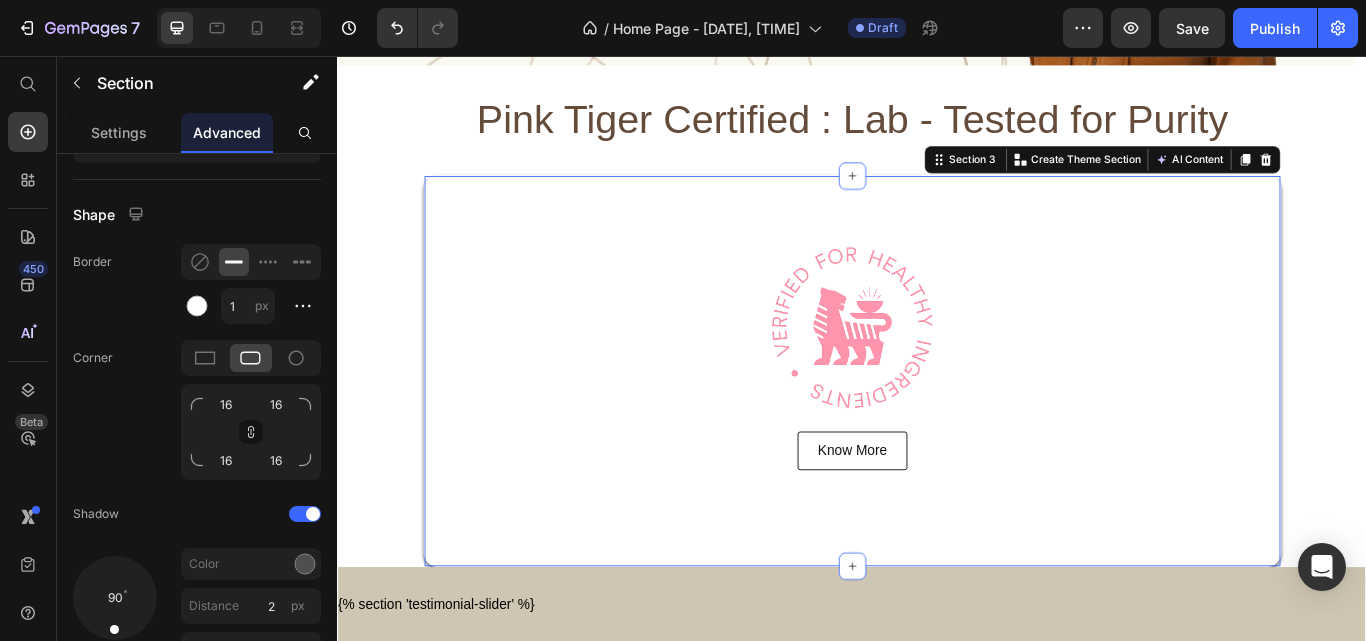 scroll, scrollTop: 600, scrollLeft: 0, axis: vertical 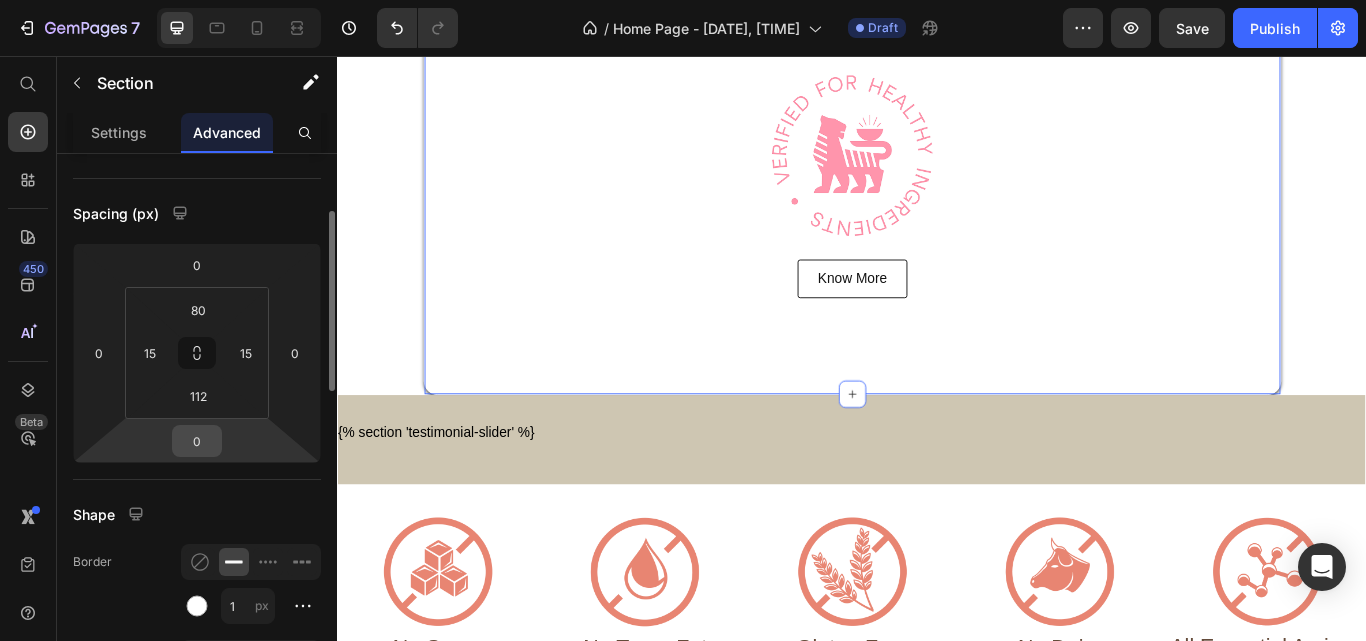click on "0" at bounding box center [197, 441] 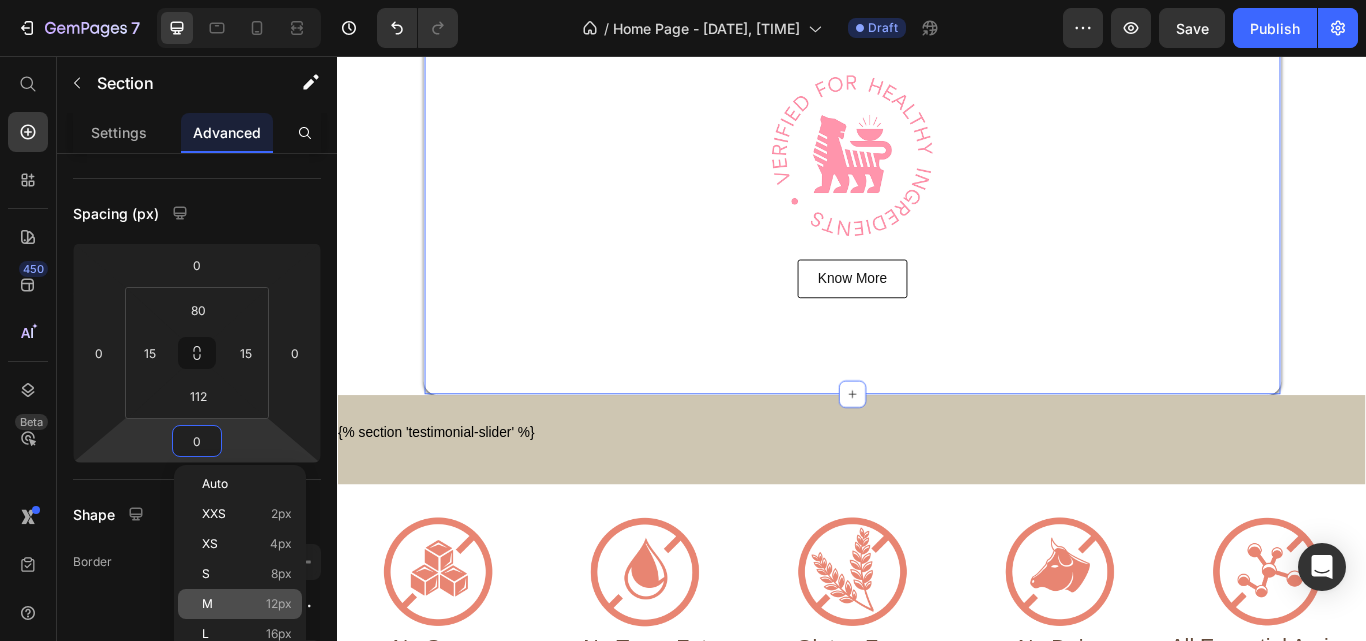 click on "M 12px" 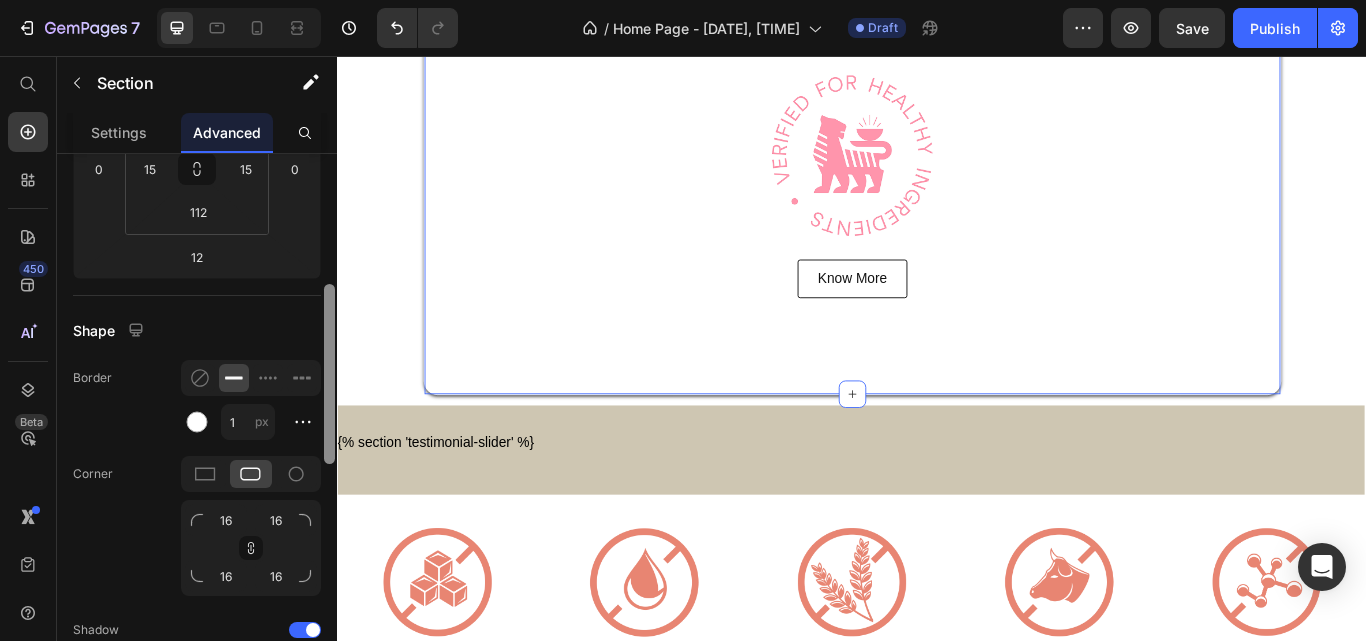 scroll, scrollTop: 365, scrollLeft: 0, axis: vertical 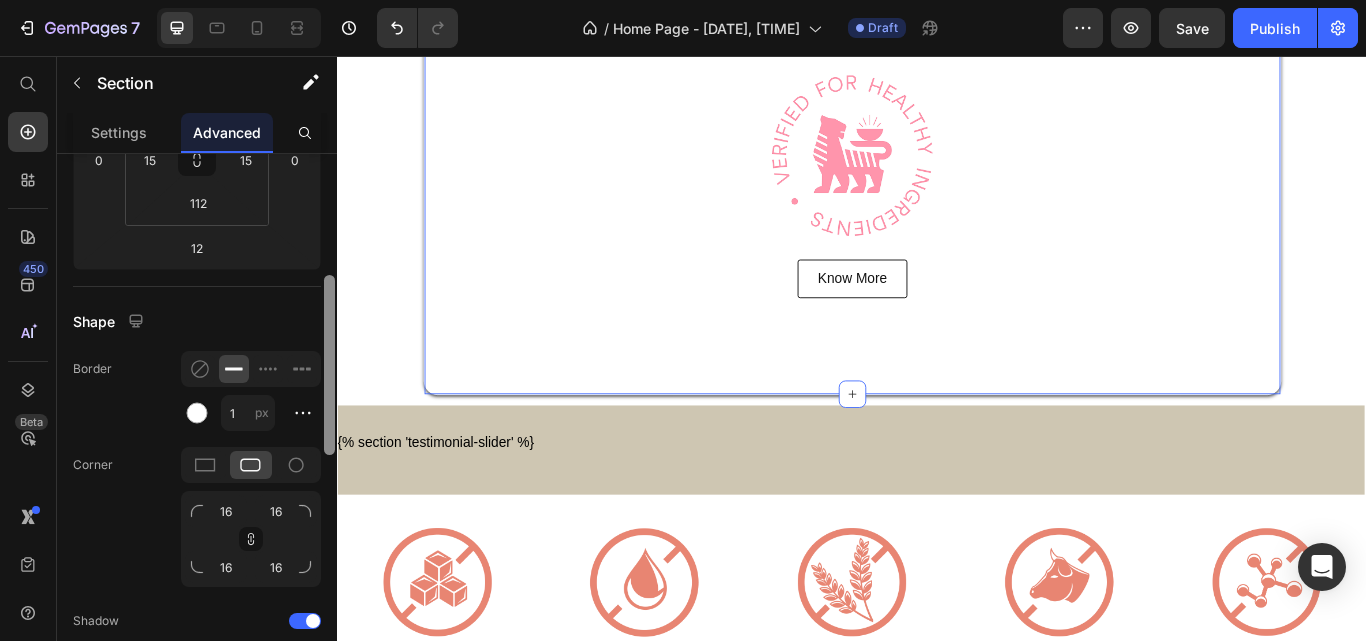 drag, startPoint x: 333, startPoint y: 362, endPoint x: 333, endPoint y: 426, distance: 64 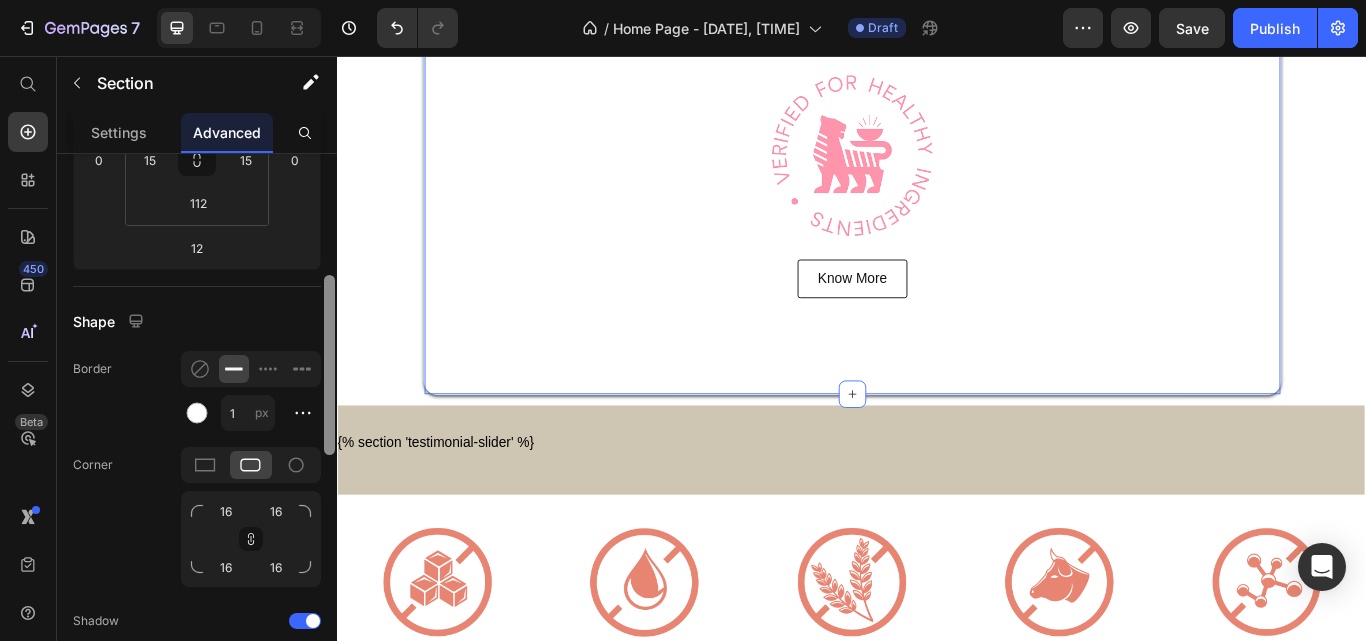 click at bounding box center (329, 365) 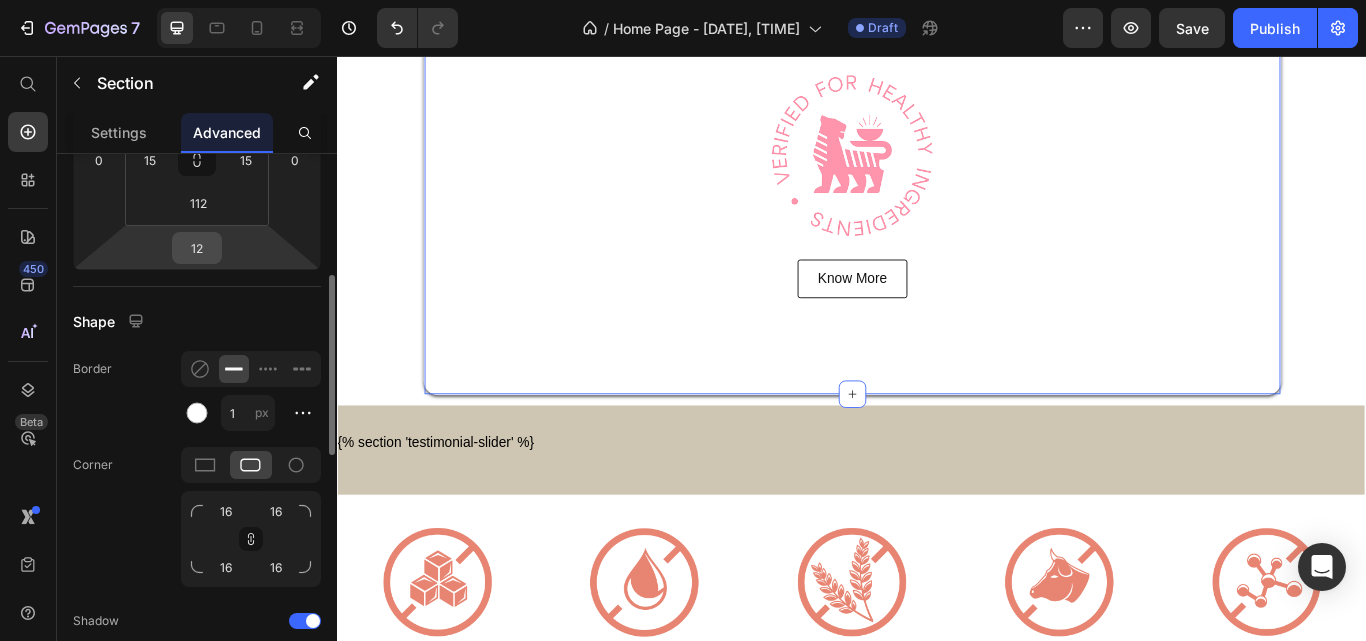 click on "12" at bounding box center [197, 248] 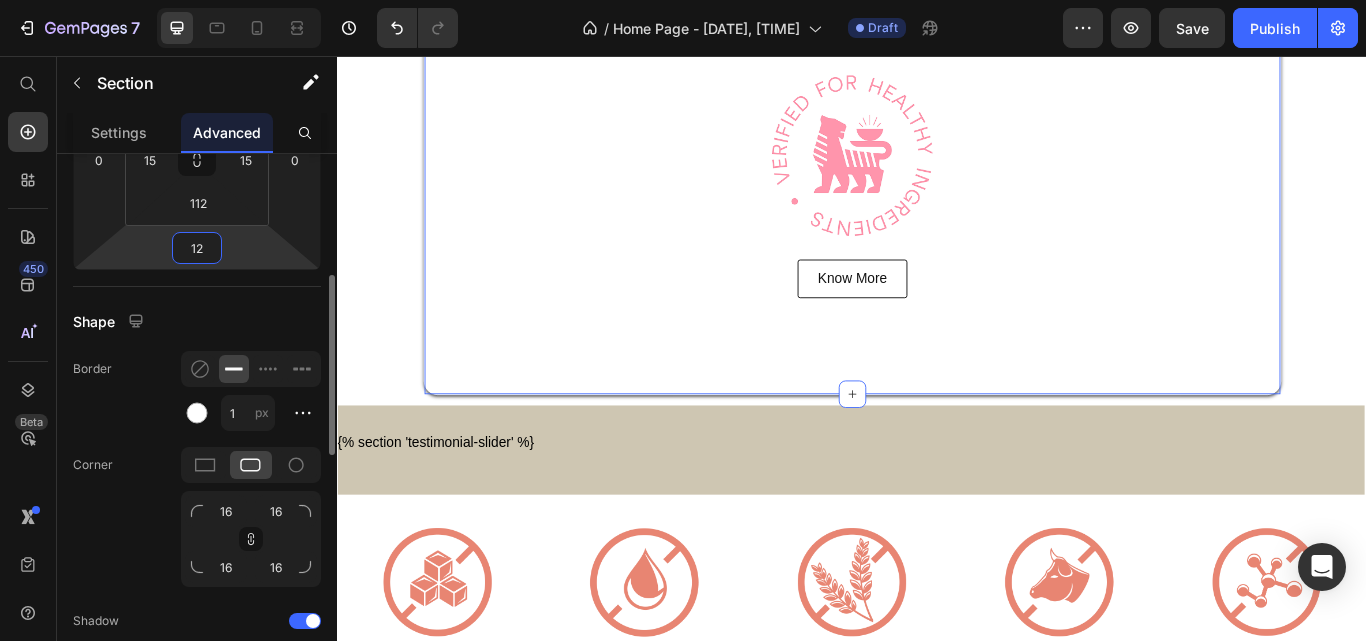 click on "12" at bounding box center [197, 248] 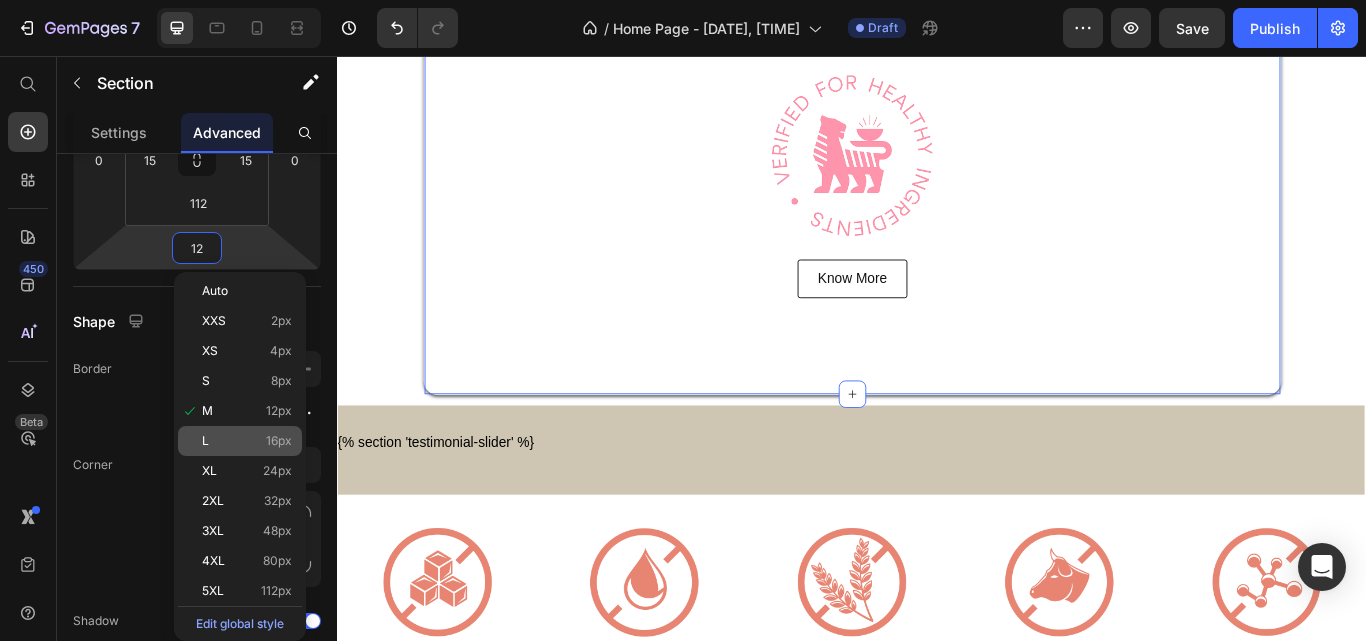 click on "16px" at bounding box center (279, 441) 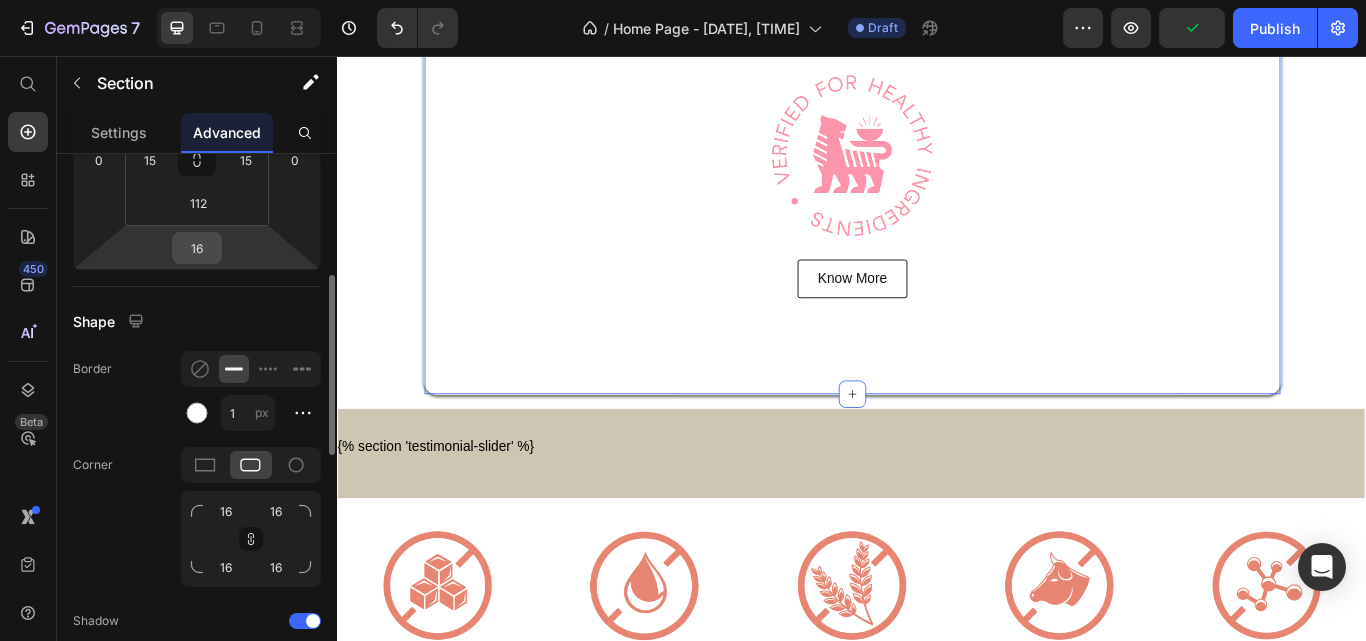 click on "16" at bounding box center (197, 248) 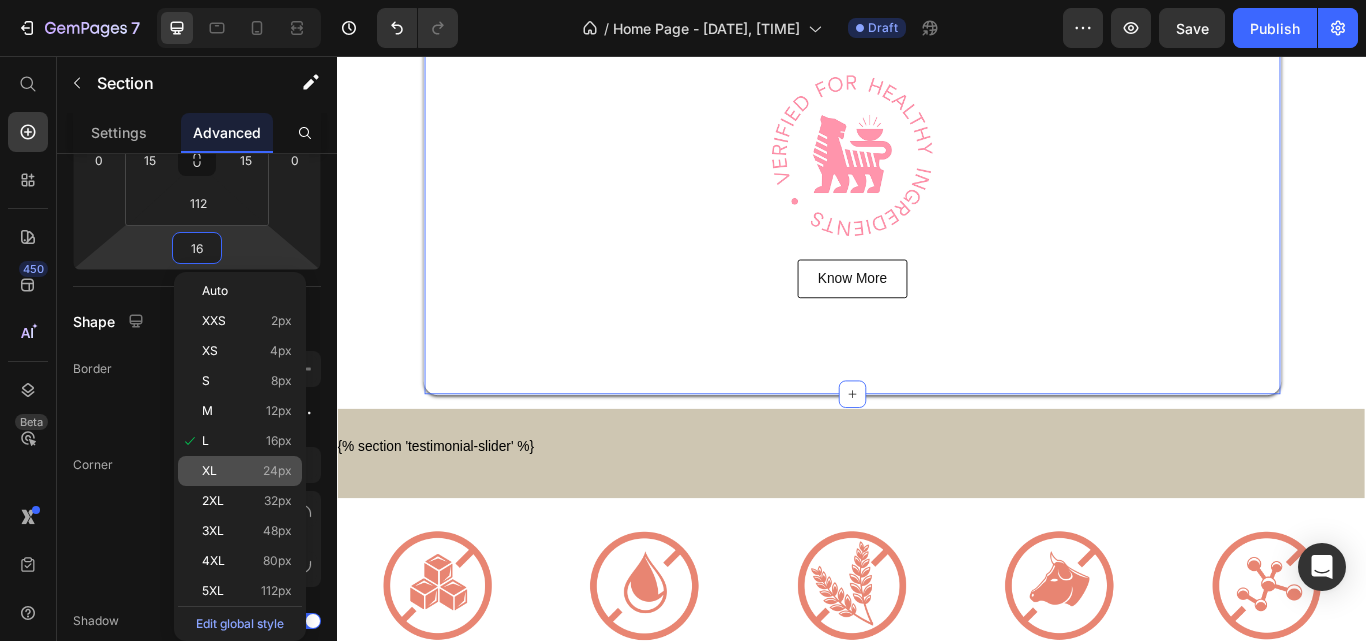 click on "24px" at bounding box center (277, 471) 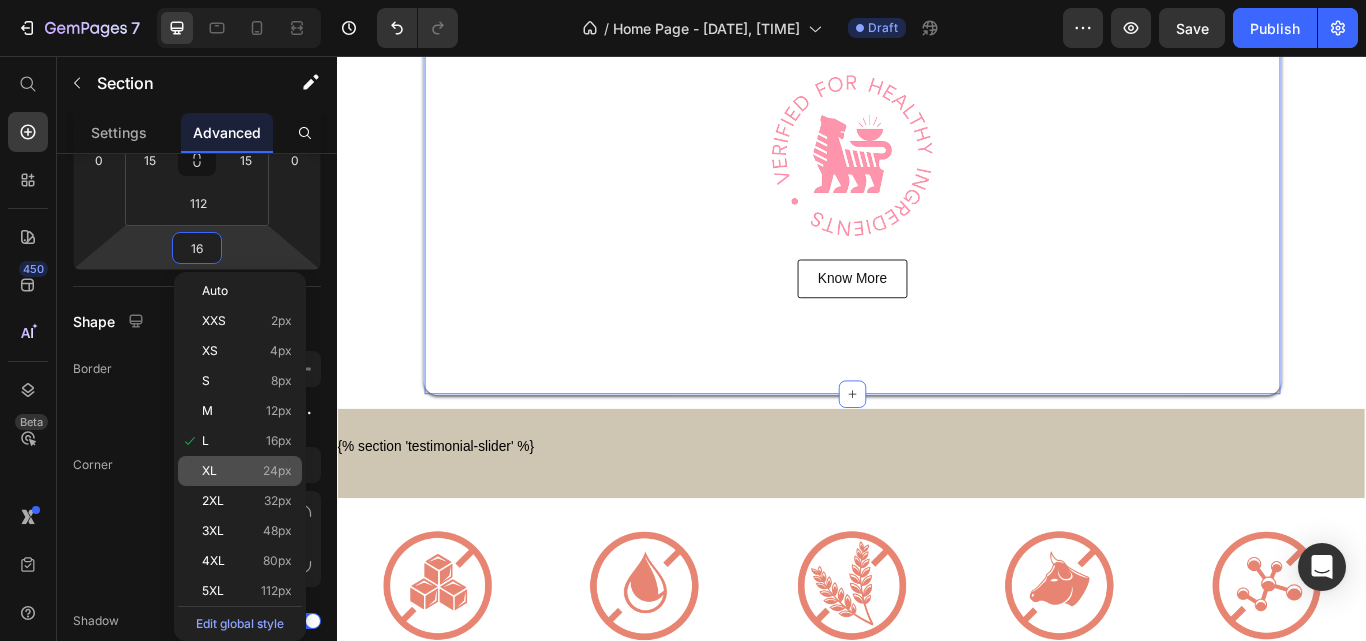 type on "24" 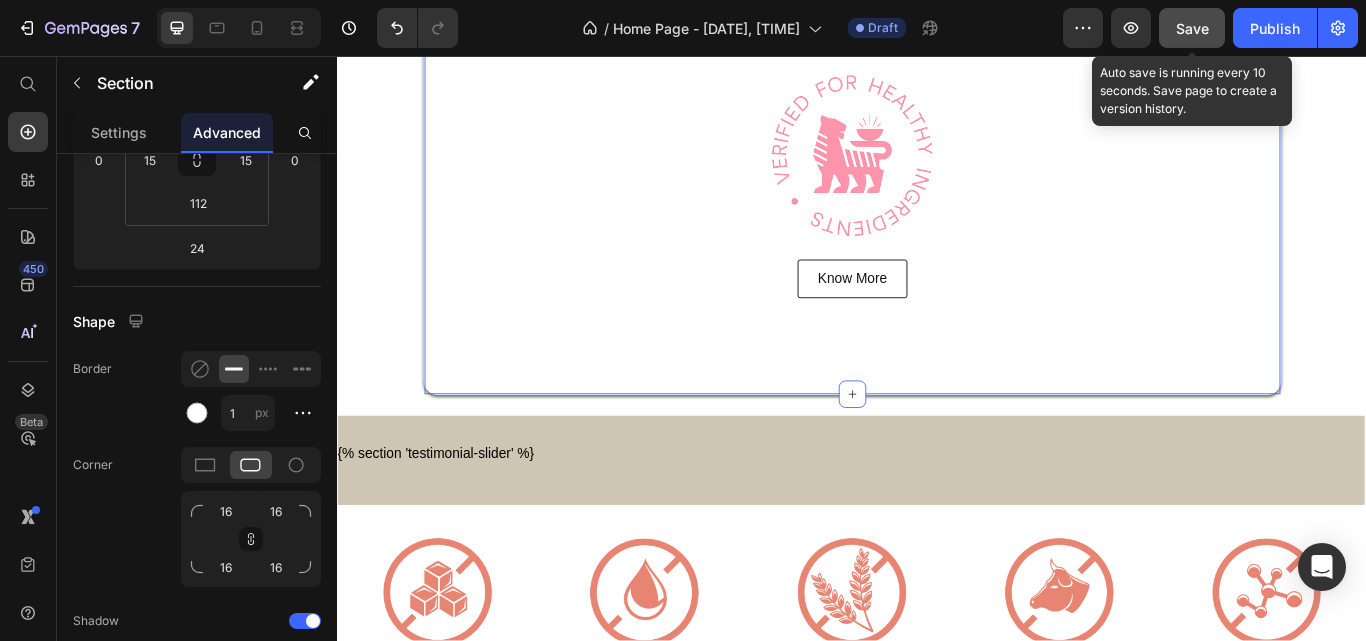 click on "Save" at bounding box center (1192, 28) 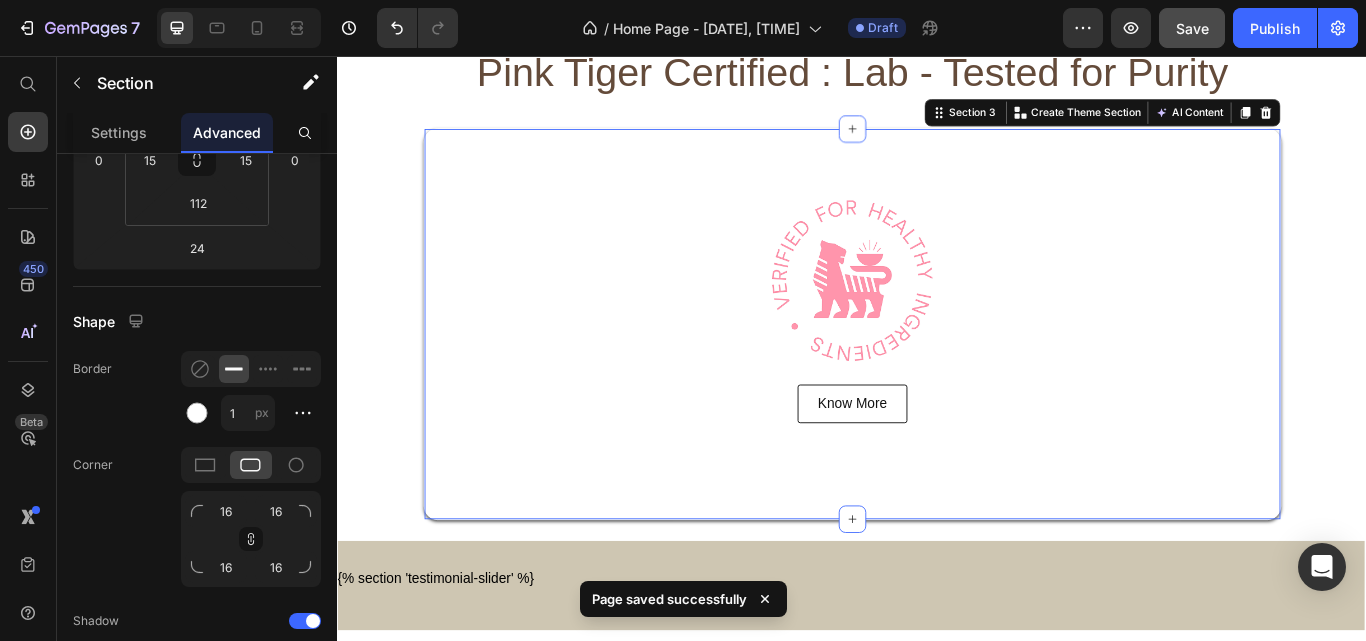 scroll, scrollTop: 500, scrollLeft: 0, axis: vertical 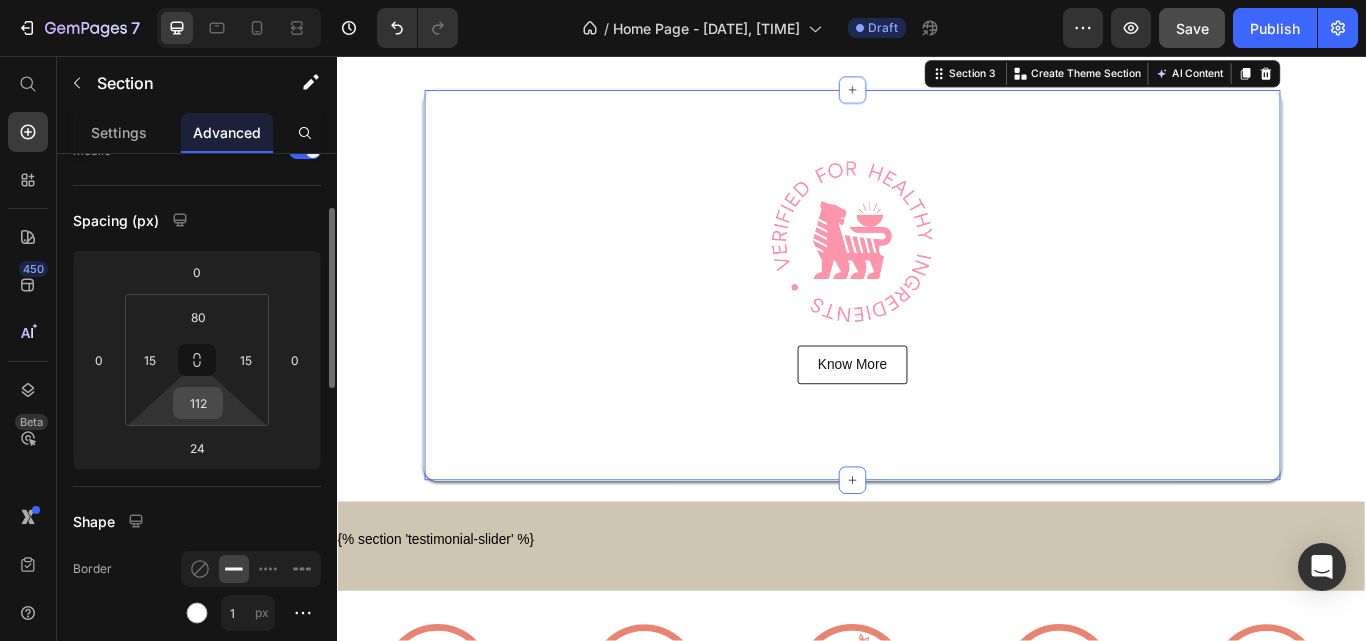 click on "112" at bounding box center (198, 403) 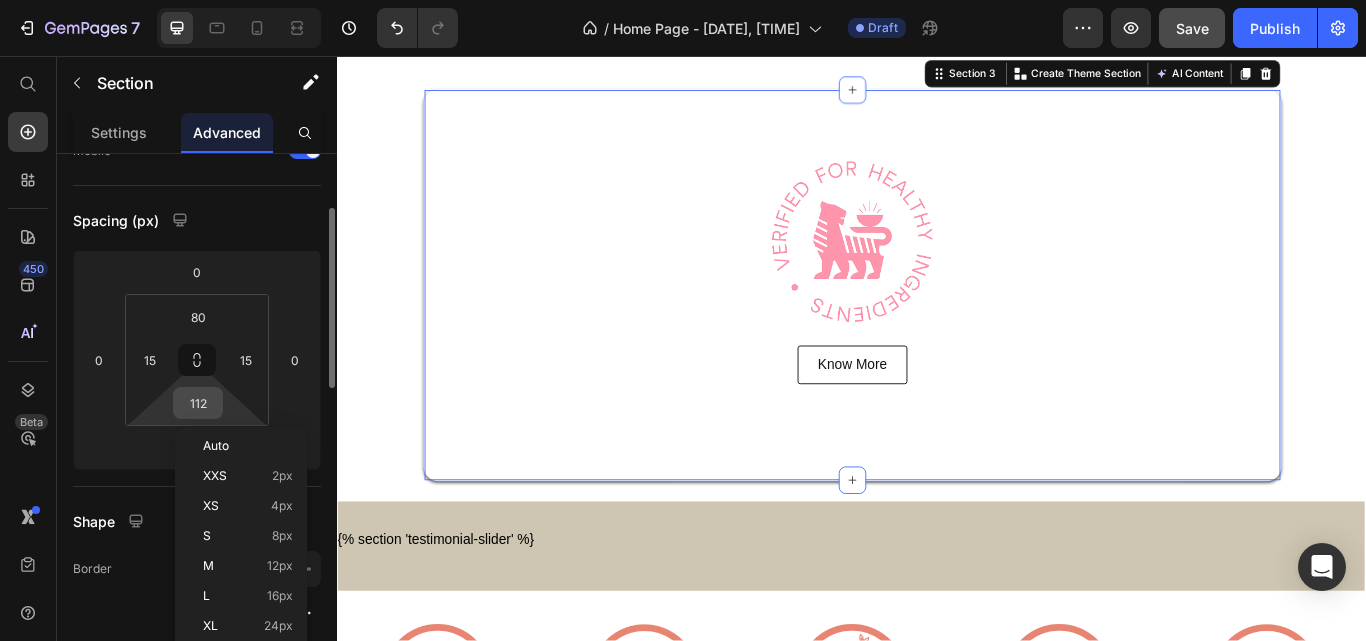click on "112" at bounding box center [198, 403] 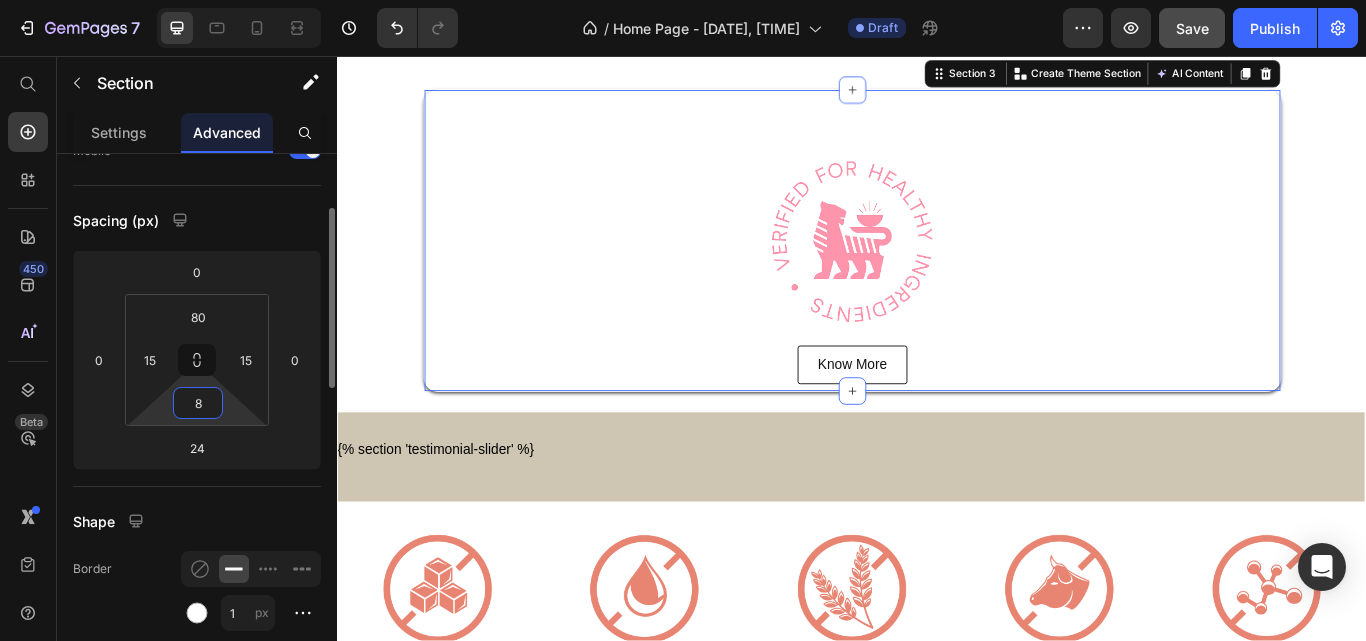 type on "80" 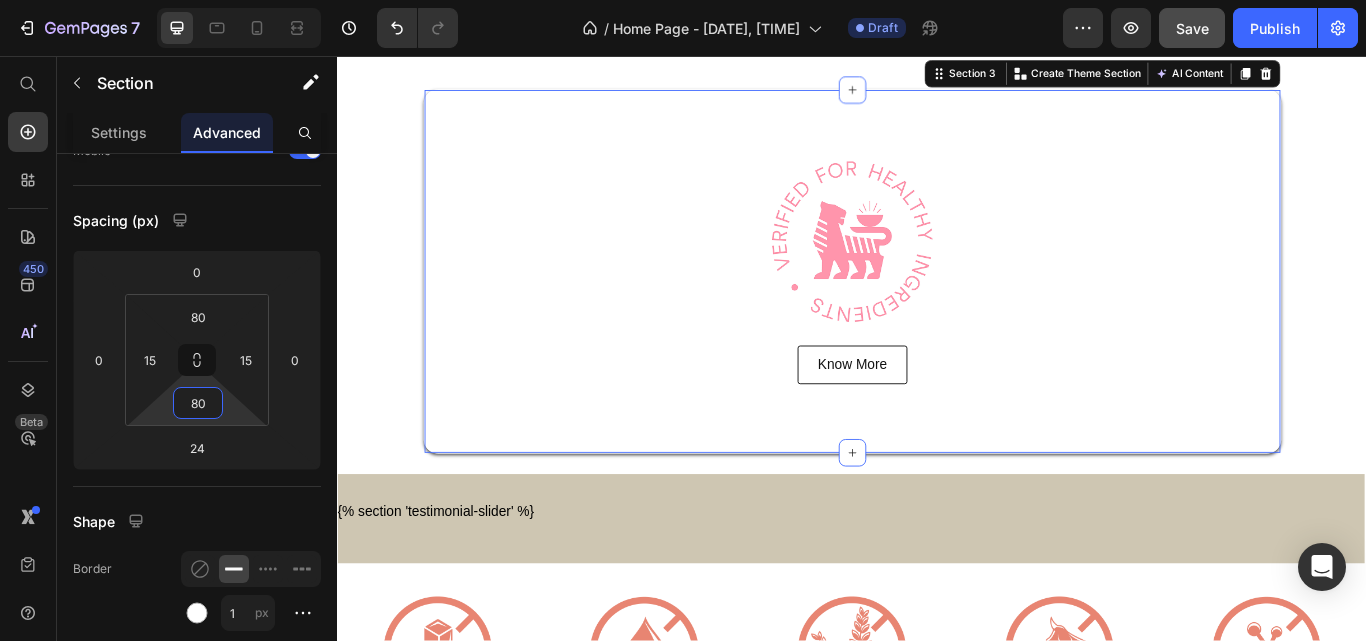 scroll, scrollTop: 700, scrollLeft: 0, axis: vertical 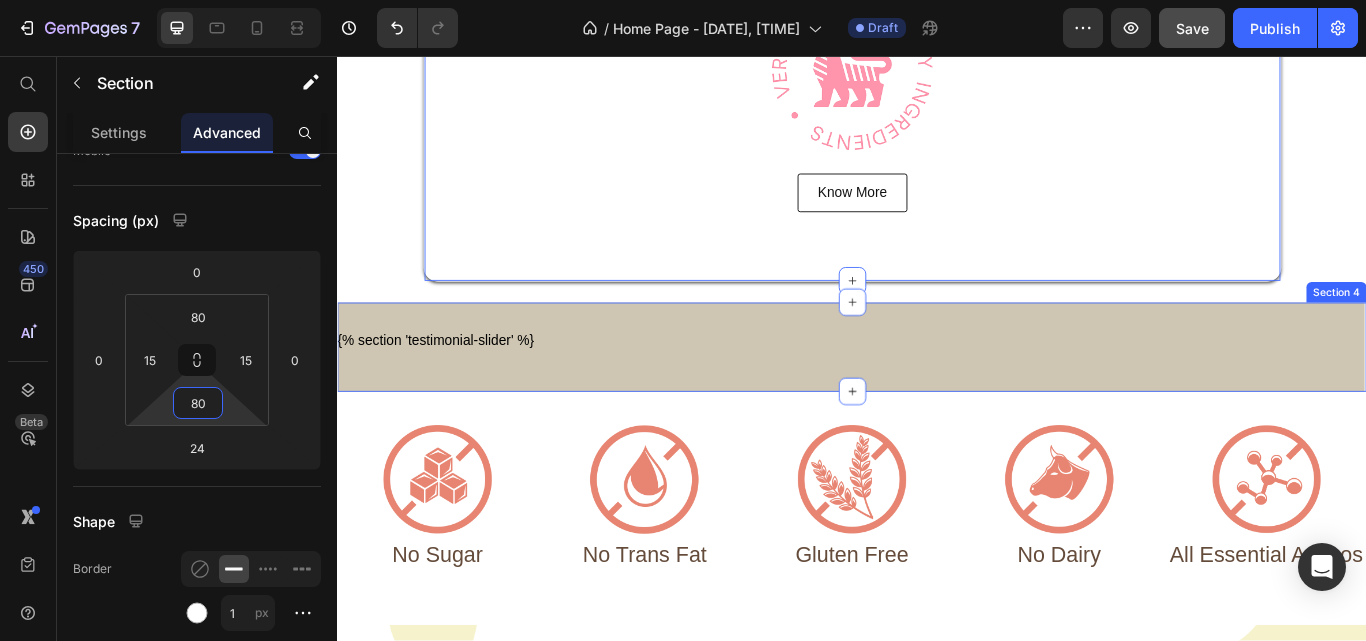click on "{% section 'testimonial-slider' %} Custom Code Row Section 4" at bounding box center [937, 396] 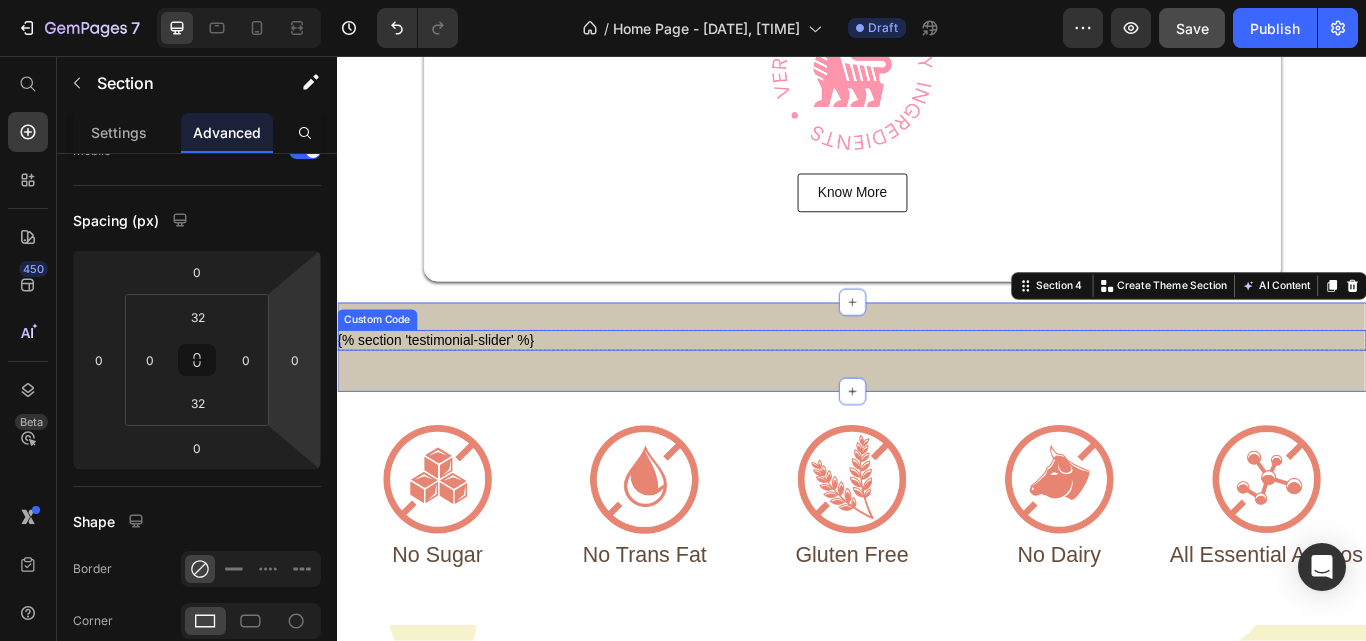 click on "Custom Code" at bounding box center [383, 364] 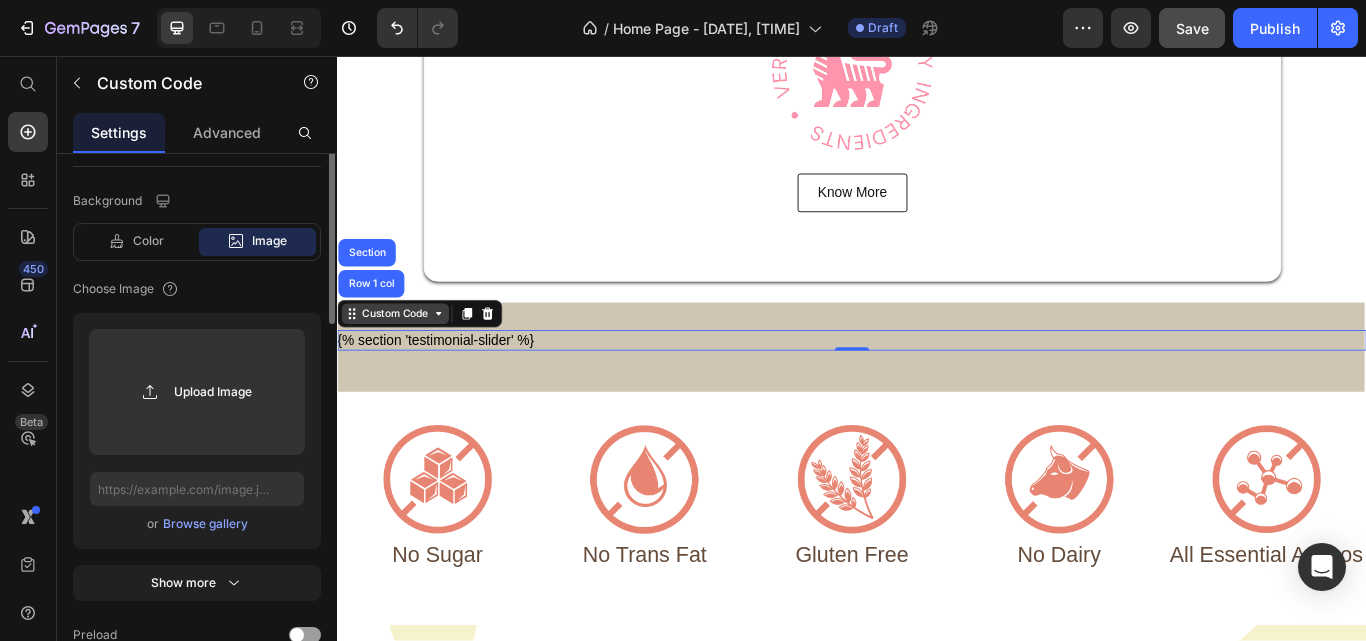 scroll, scrollTop: 0, scrollLeft: 0, axis: both 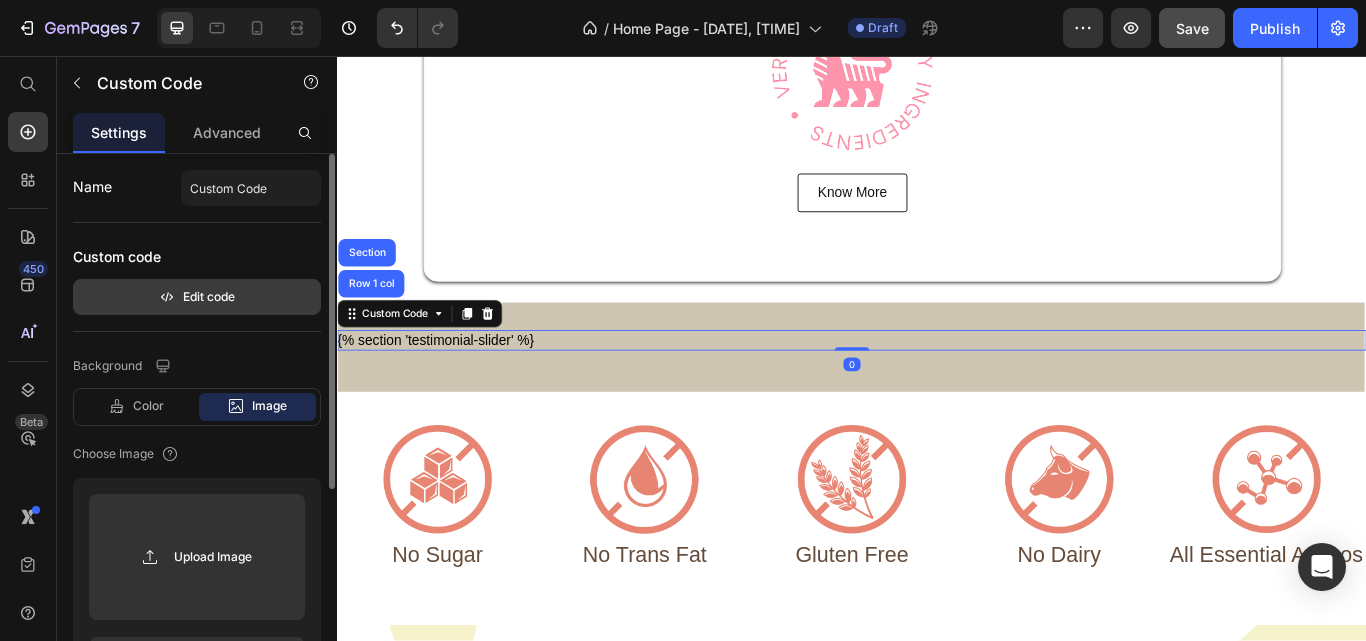 click on "Edit code" at bounding box center (197, 297) 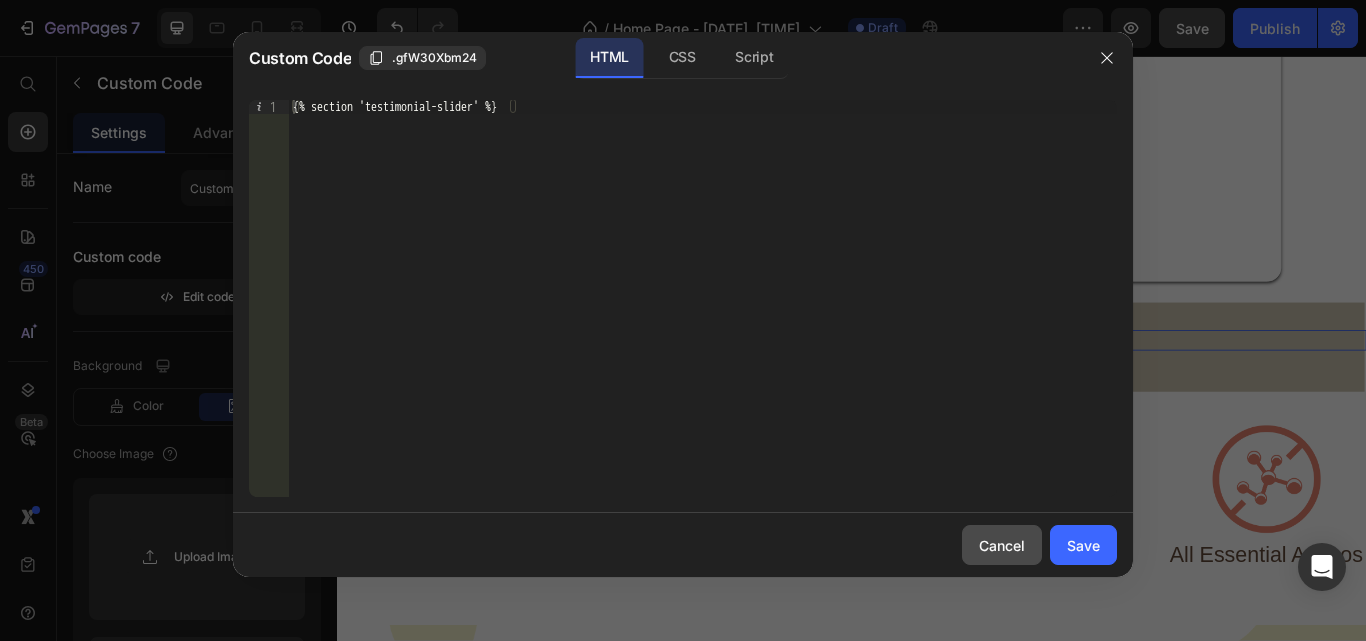 drag, startPoint x: 980, startPoint y: 537, endPoint x: 749, endPoint y: 559, distance: 232.04526 